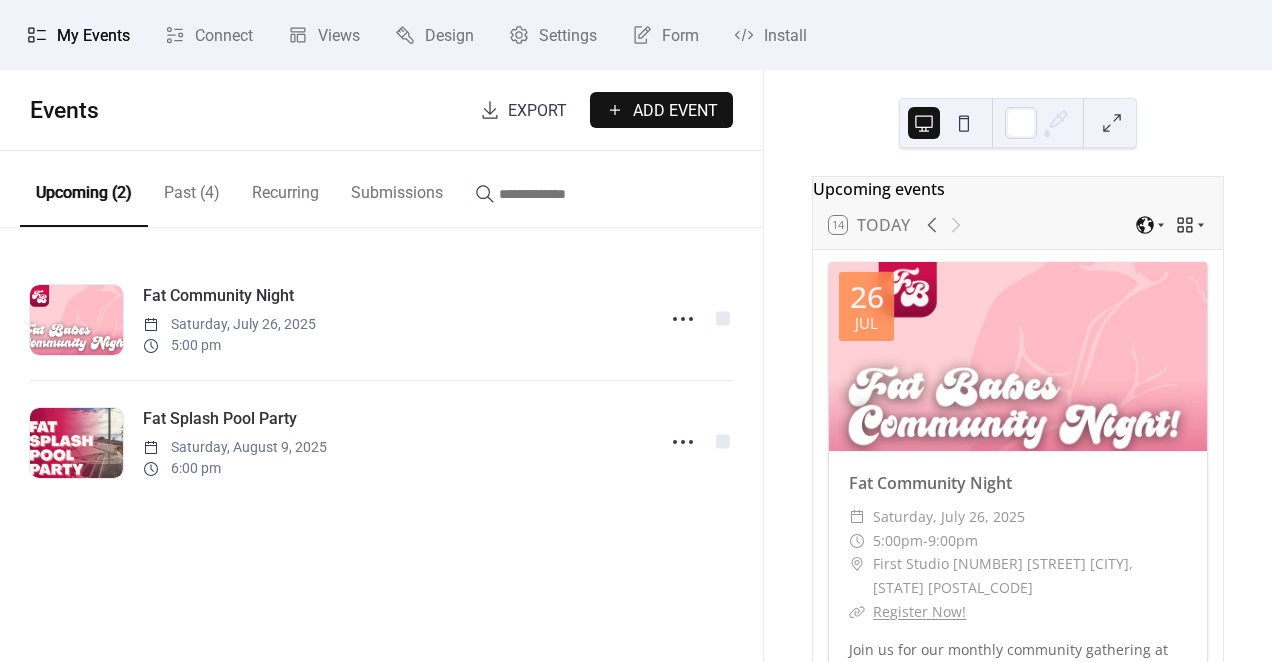 scroll, scrollTop: 0, scrollLeft: 0, axis: both 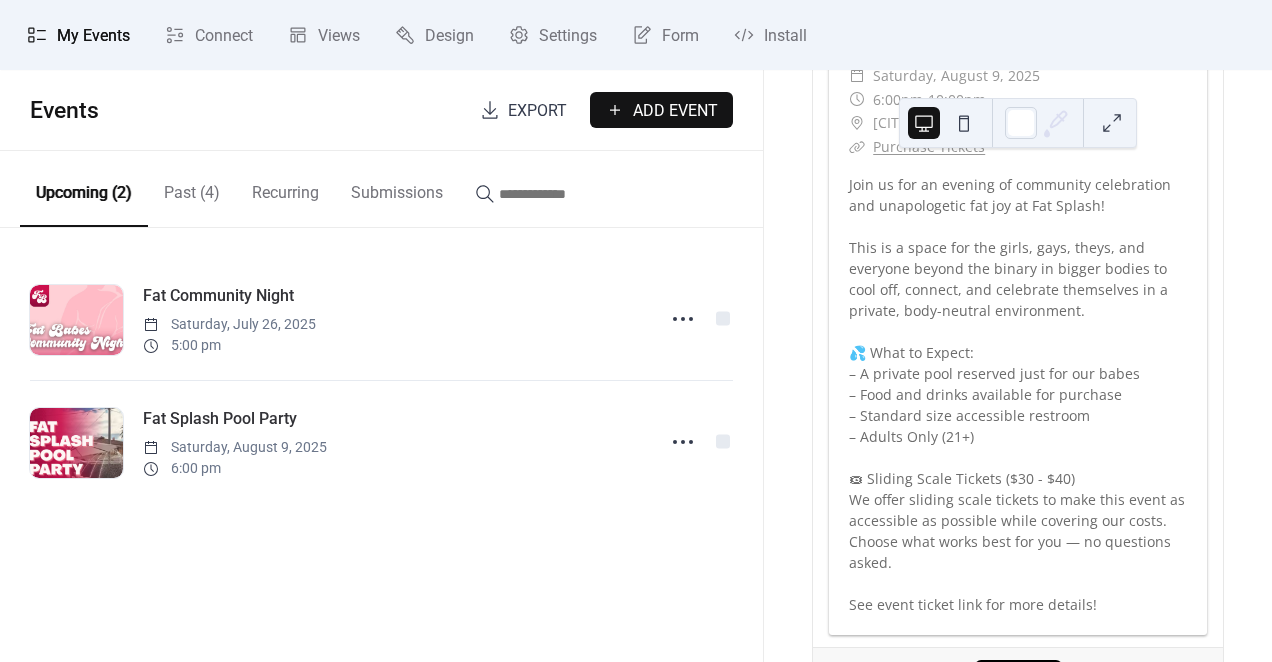 click on "Events Export Add Event Upcoming (2) Past (4) Recurring Submissions Fat Community Night Saturday, July 26, 2025 5:00 pm Fat Splash Pool Party Saturday, August 9, 2025 6:00 pm Cancel" at bounding box center [381, 366] 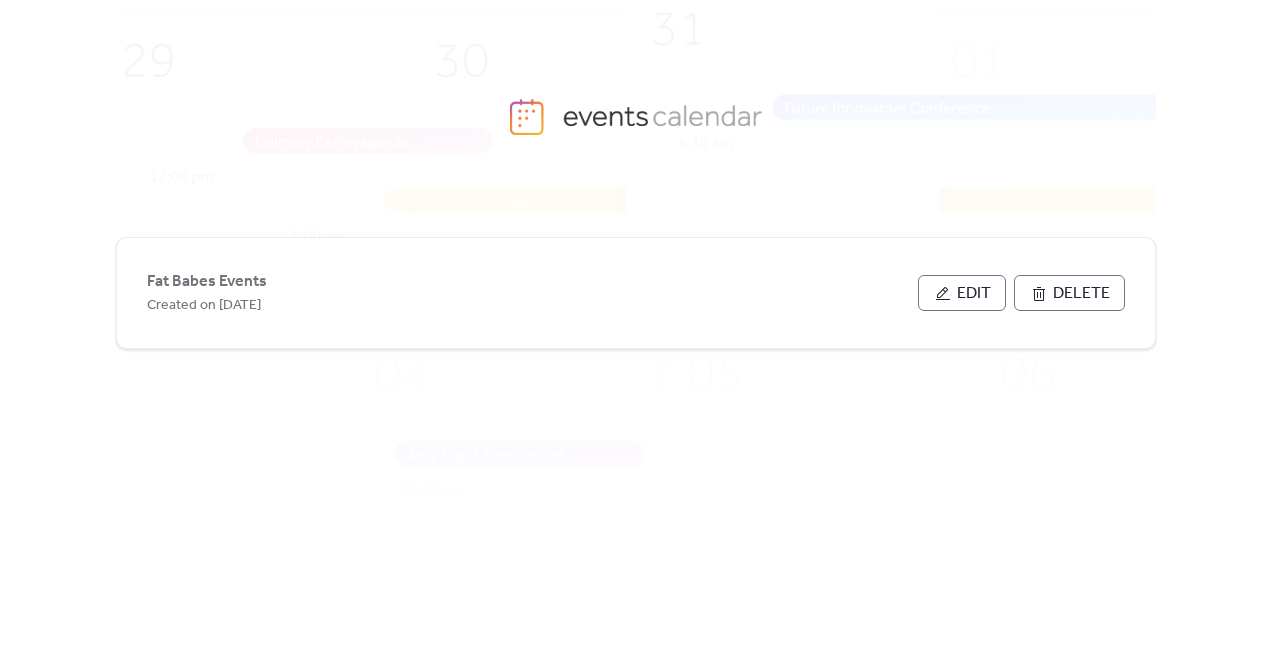 scroll, scrollTop: 0, scrollLeft: 0, axis: both 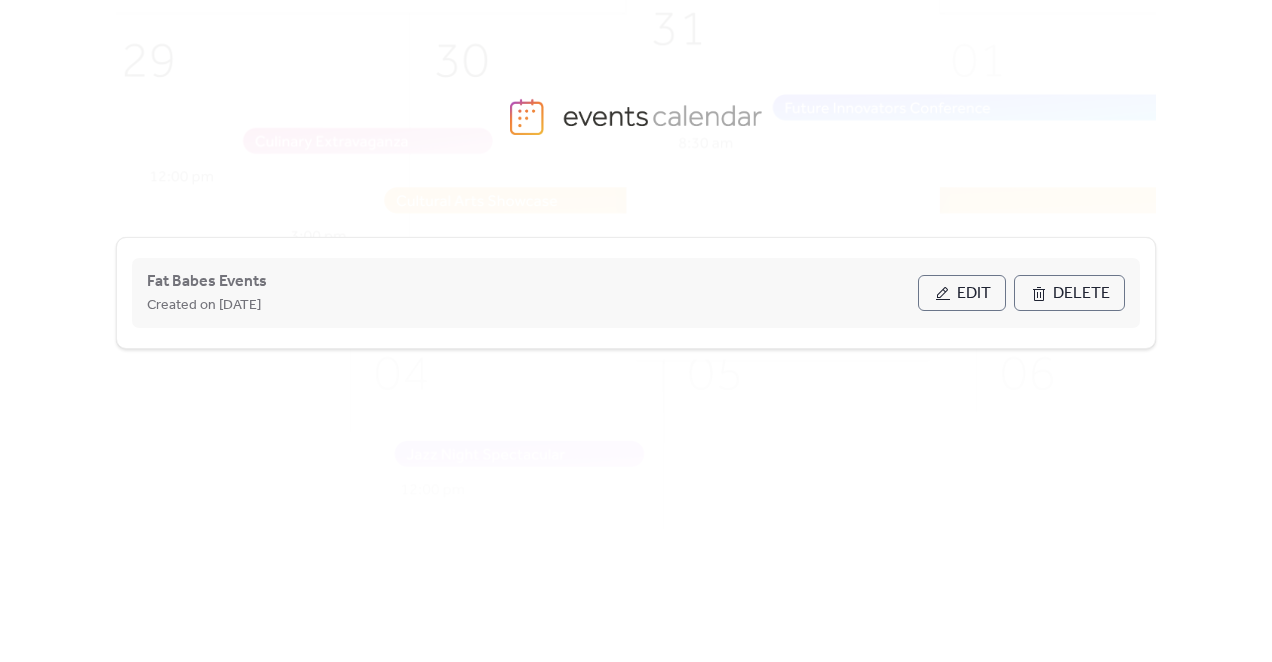 click on "Edit" at bounding box center [974, 294] 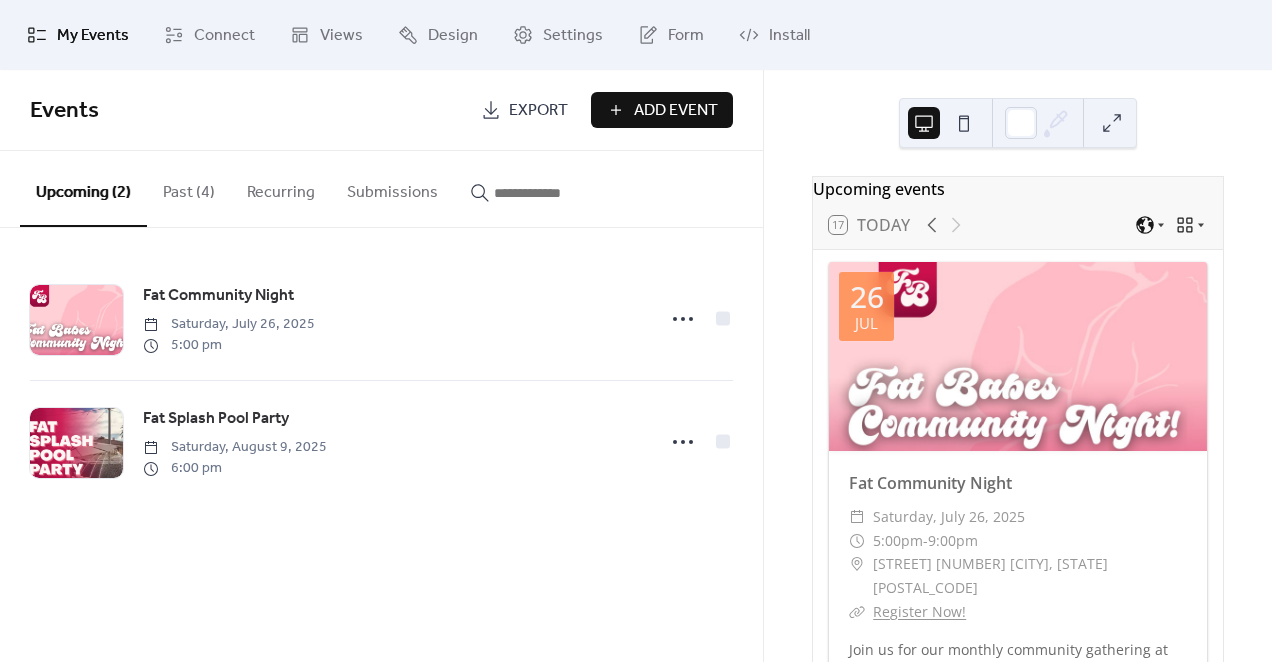 click on "Events Export Add Event Upcoming (2) Past (4) Recurring Submissions Fat Community Night Saturday, [DATE] [TIME] Fat Splash Pool Party Saturday, [DATE] [TIME] Cancel" at bounding box center [381, 366] 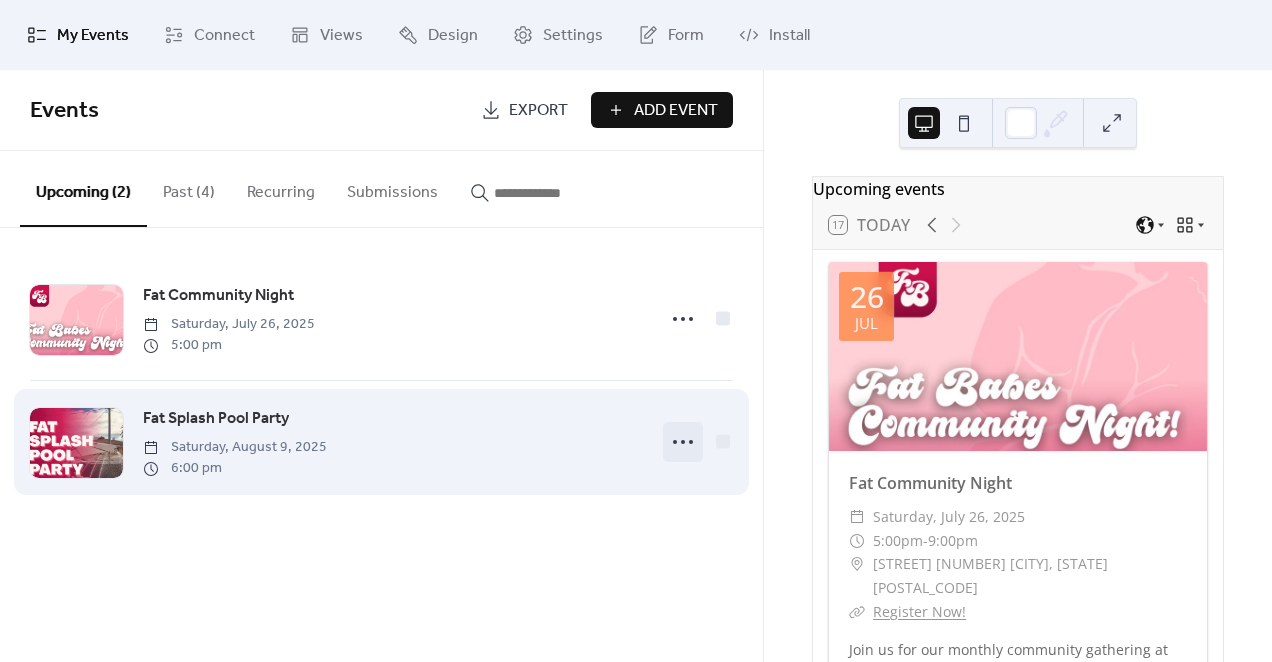 click 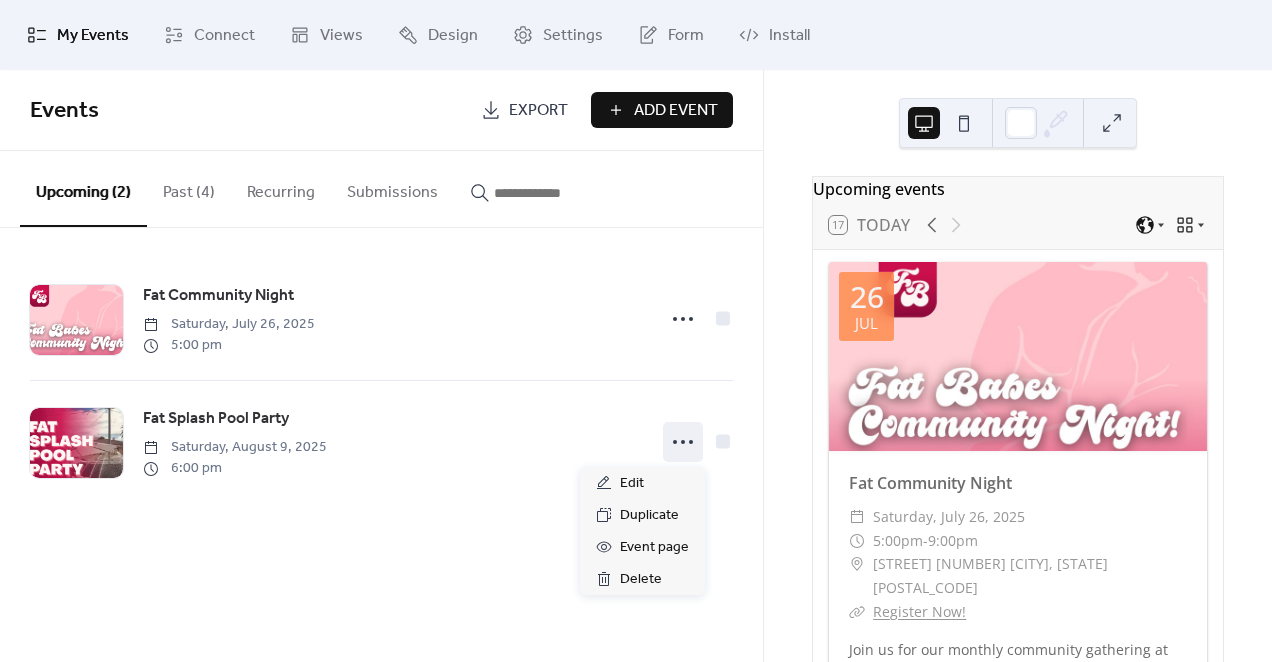 click on "Events Export Add Event Upcoming (2) Past (4) Recurring Submissions Fat Community Night Saturday, [DATE] [TIME] Fat Splash Pool Party Saturday, [DATE] [TIME] Cancel" at bounding box center (381, 366) 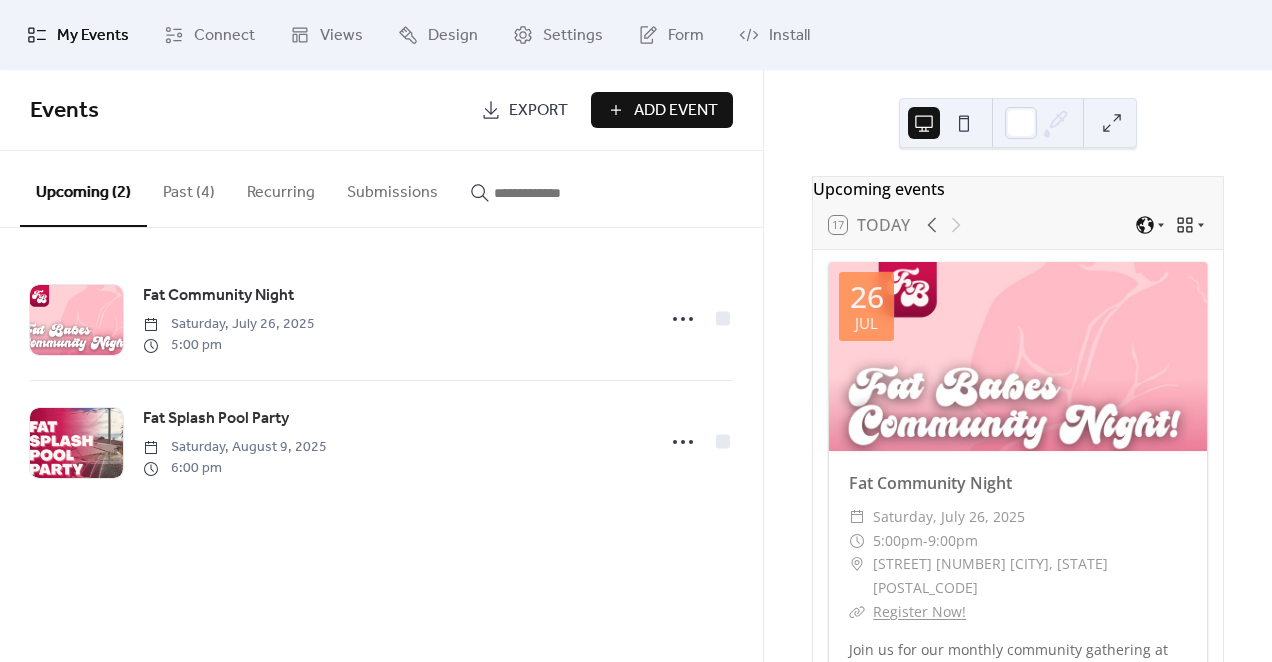 click on "Add Event" at bounding box center (676, 111) 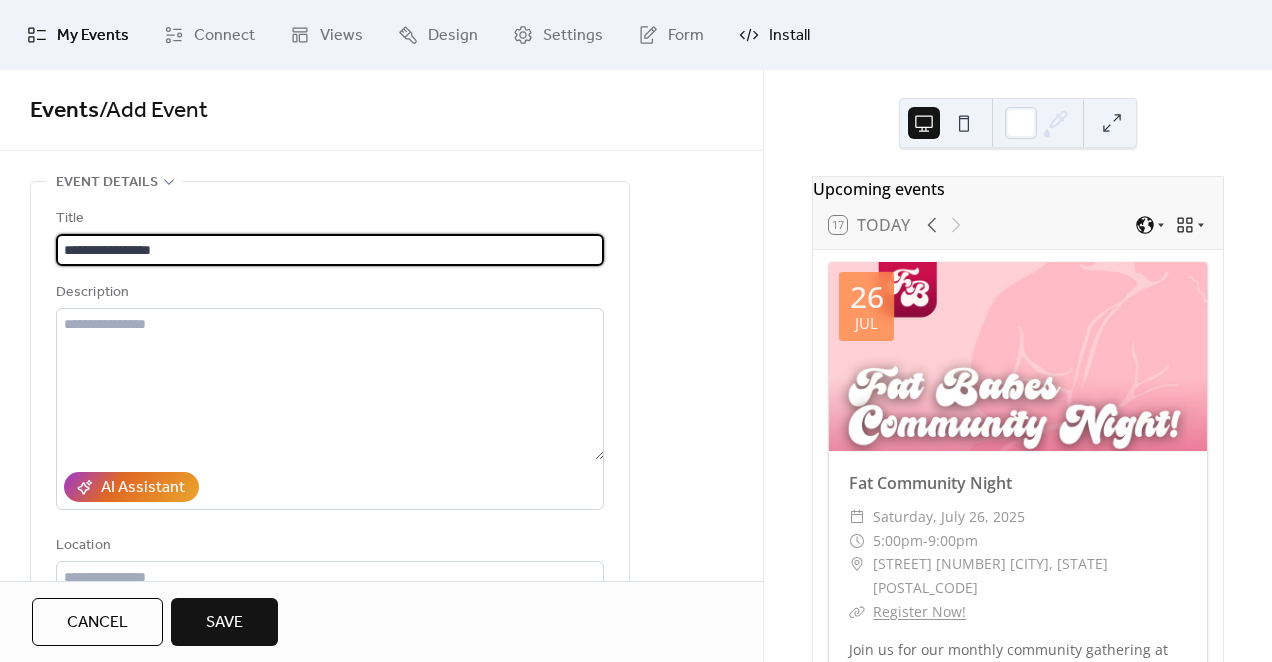 type on "**********" 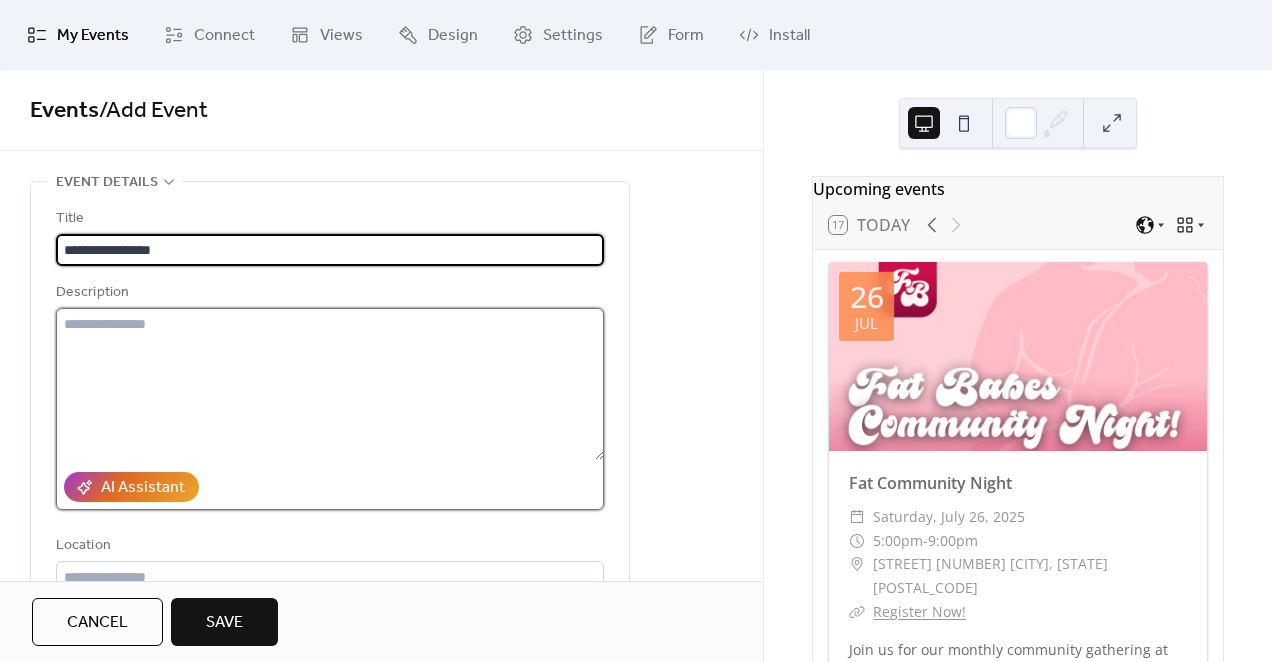 click at bounding box center [330, 384] 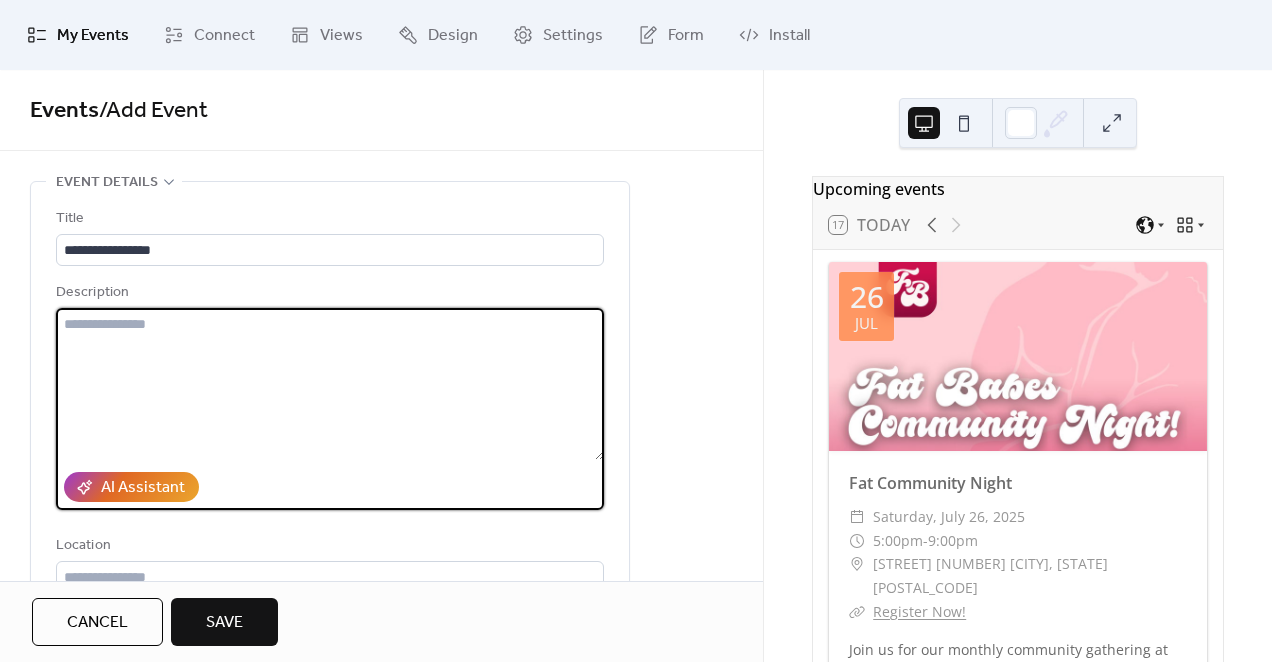 paste on "**********" 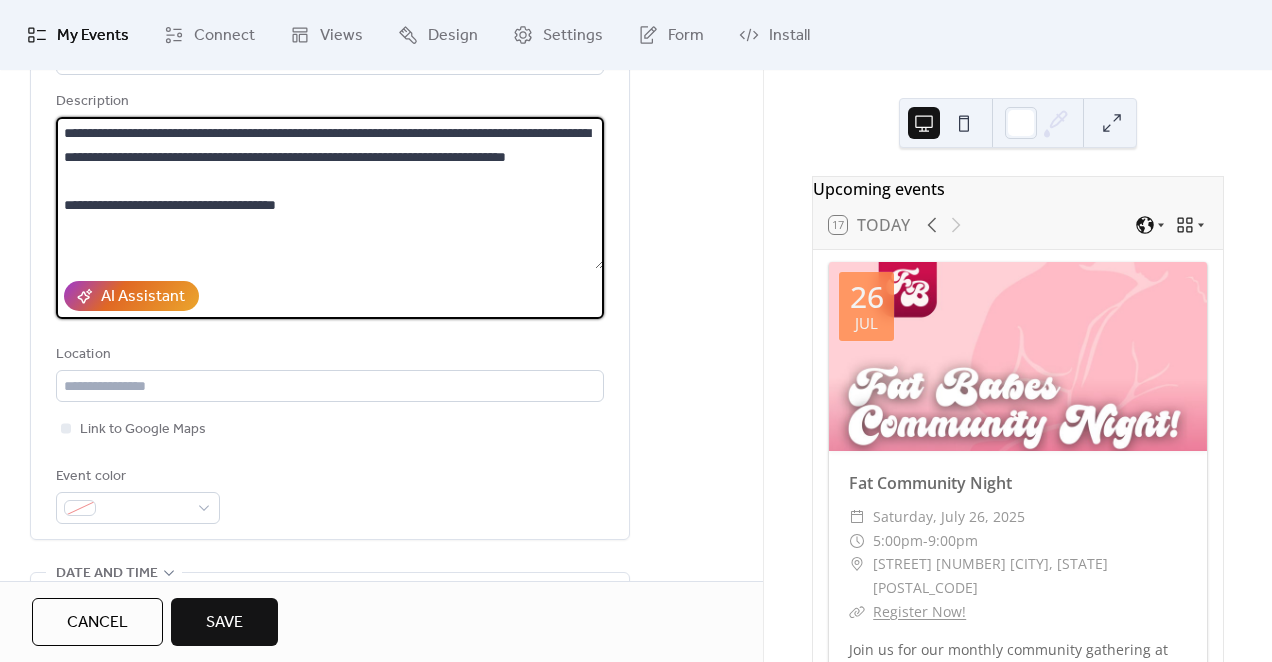scroll, scrollTop: 206, scrollLeft: 0, axis: vertical 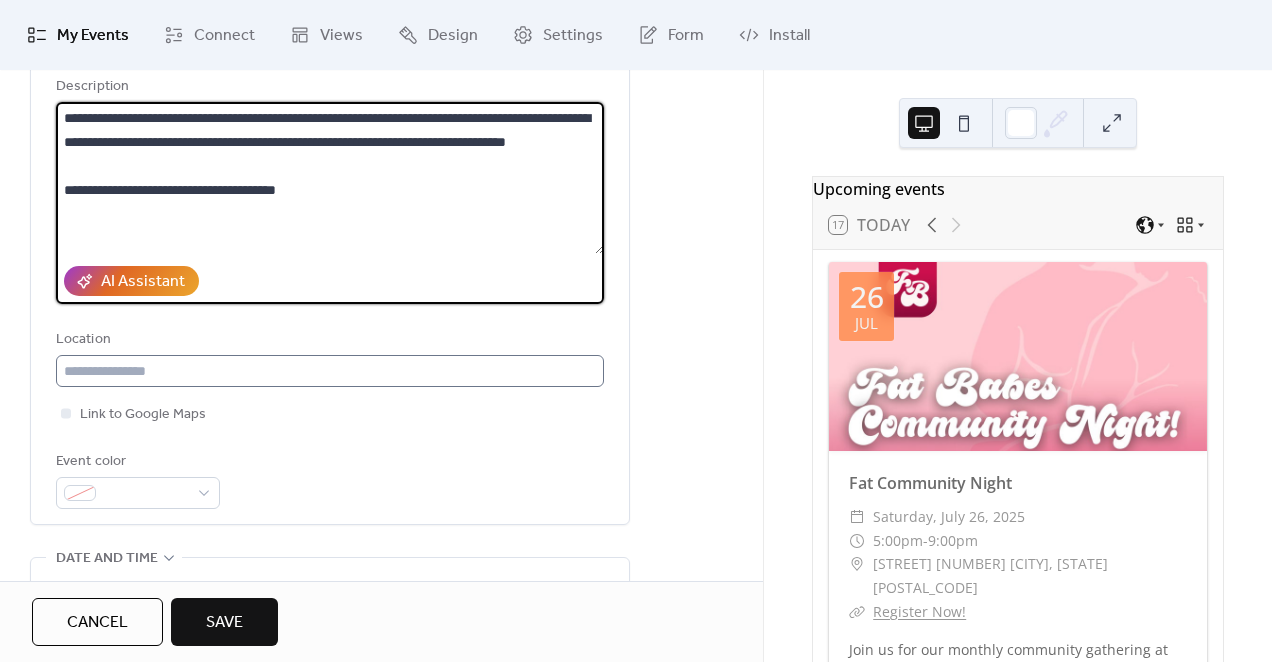 type on "**********" 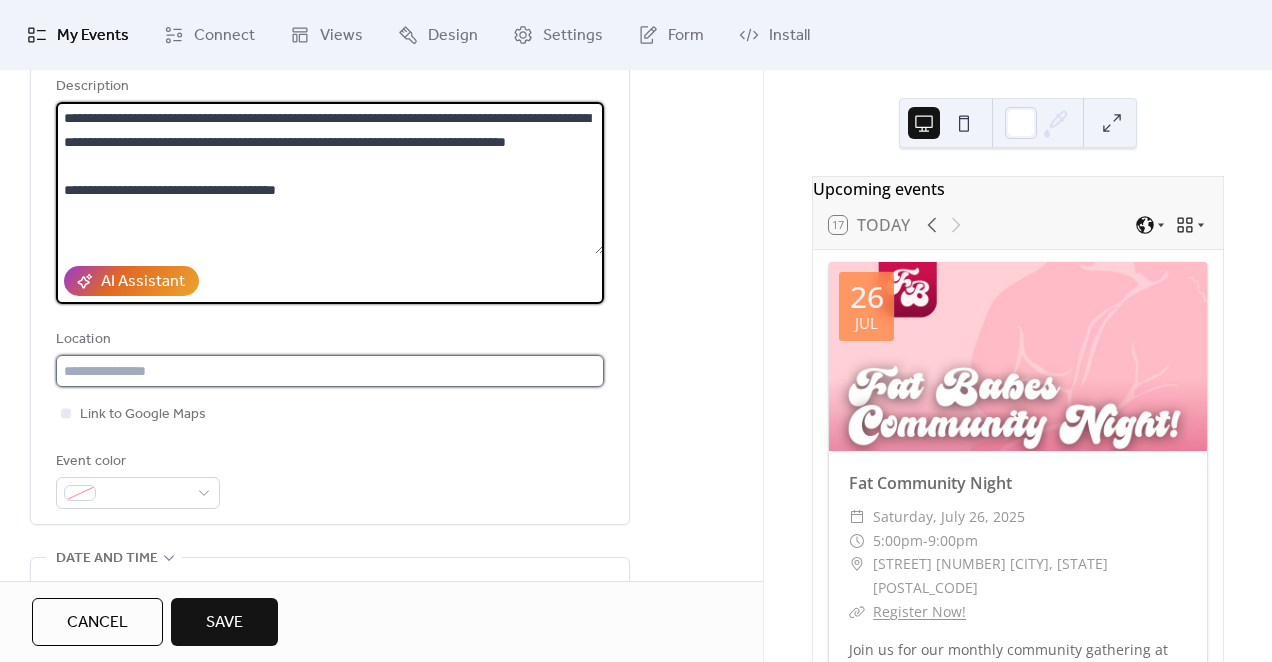 click at bounding box center [330, 371] 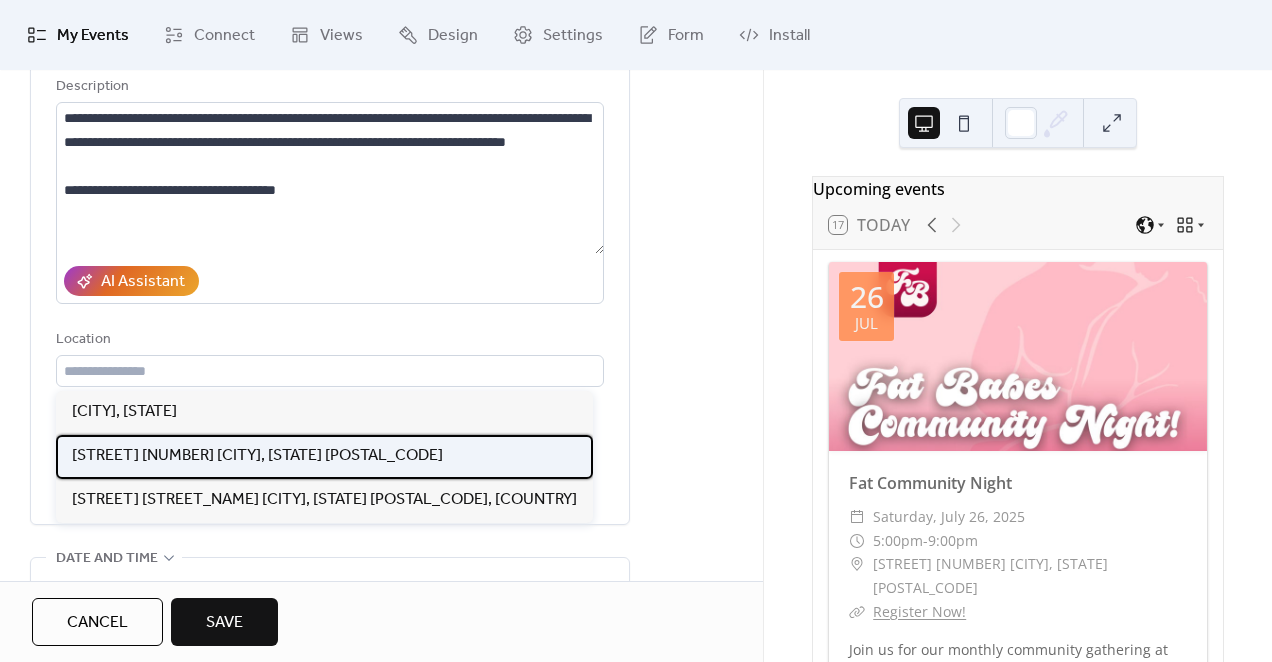 click on "[STREET] [NUMBER] [CITY], [STATE] [POSTAL_CODE]" at bounding box center [257, 456] 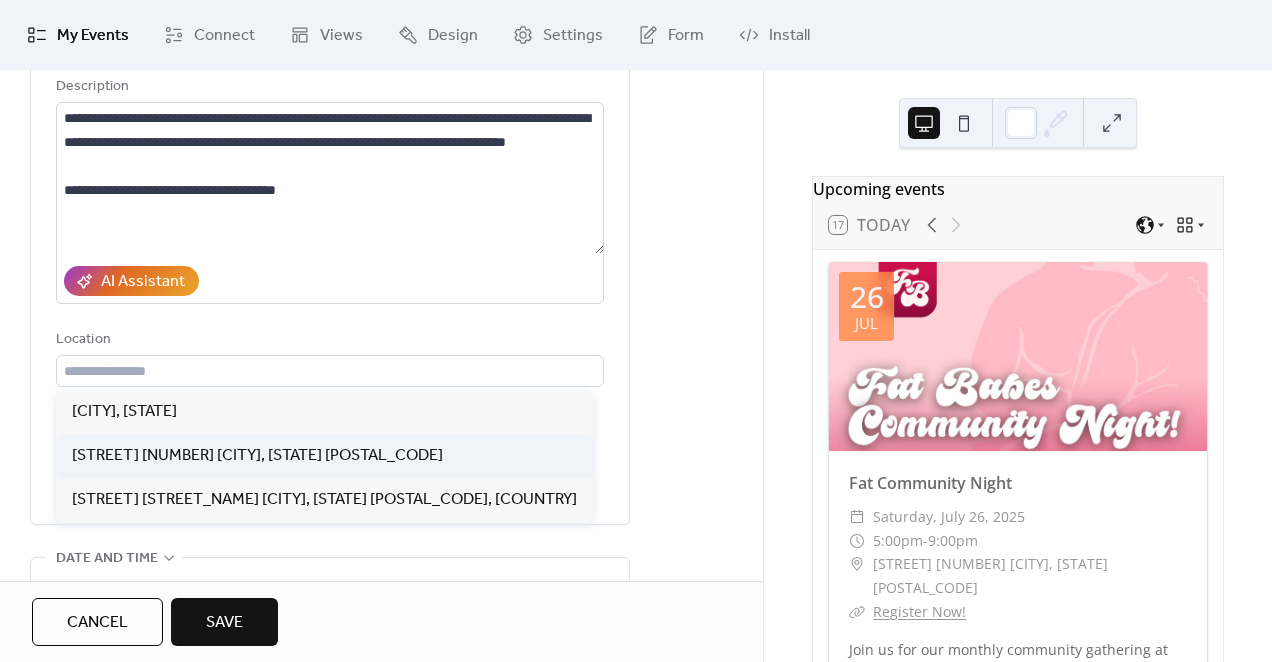 type on "**********" 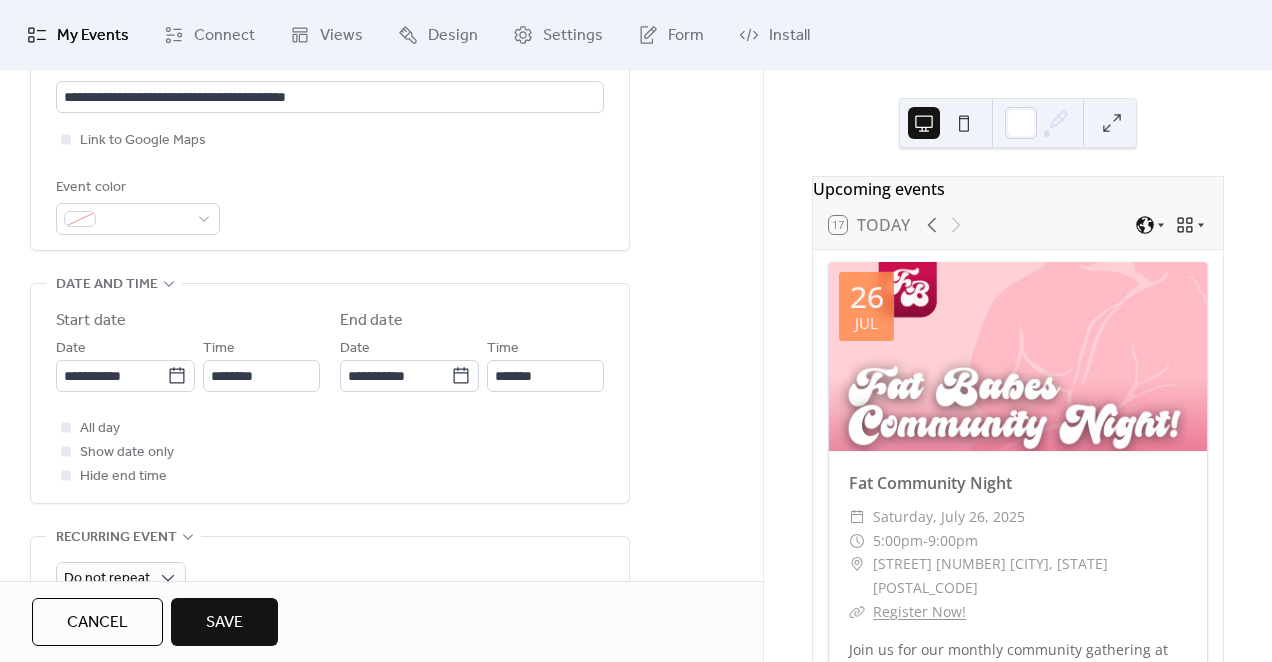 scroll, scrollTop: 490, scrollLeft: 0, axis: vertical 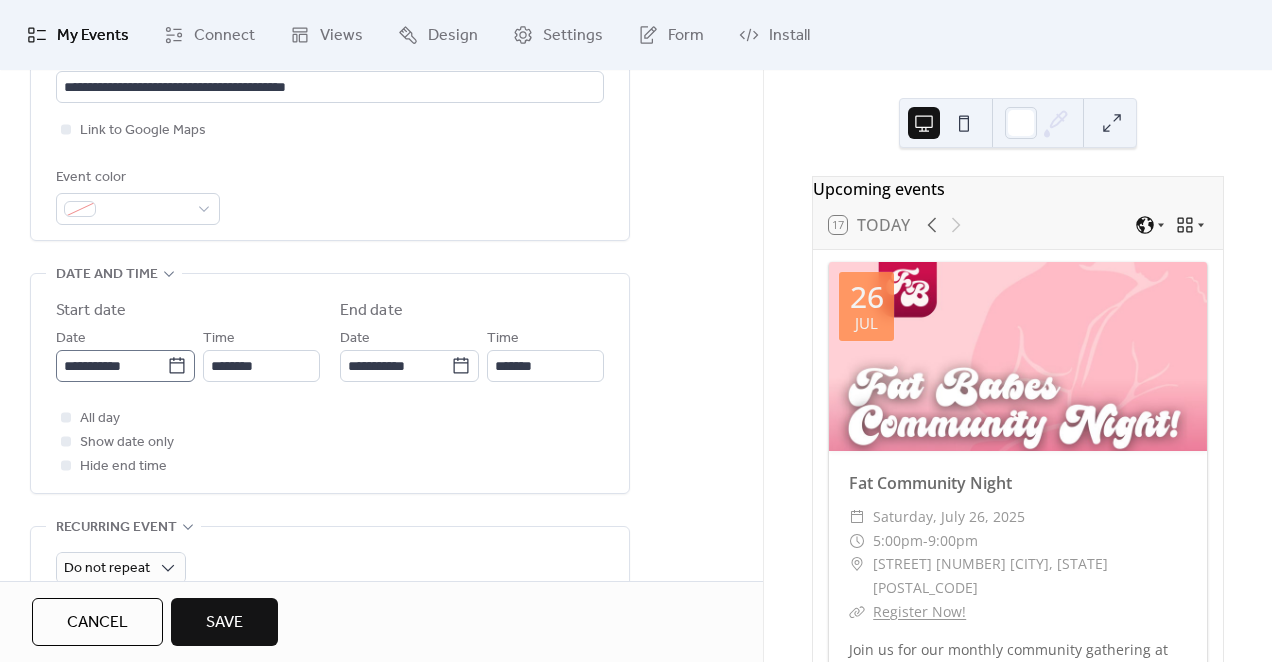 click on "**********" at bounding box center (125, 366) 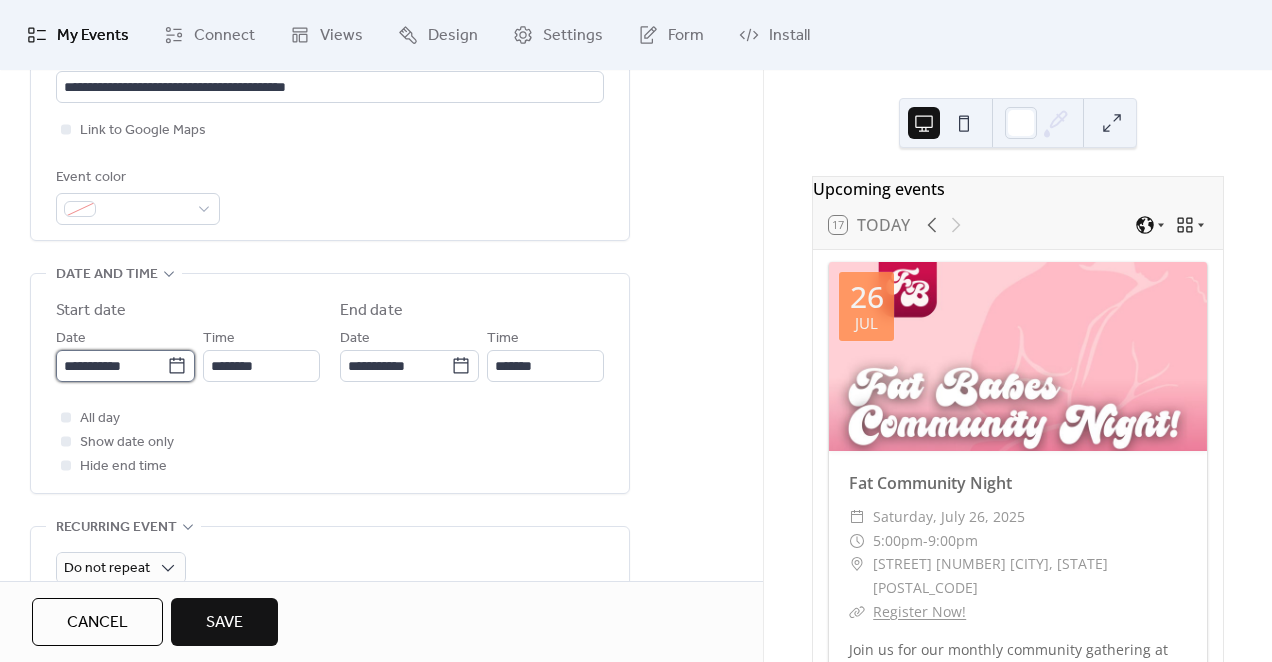 click on "**********" at bounding box center (111, 366) 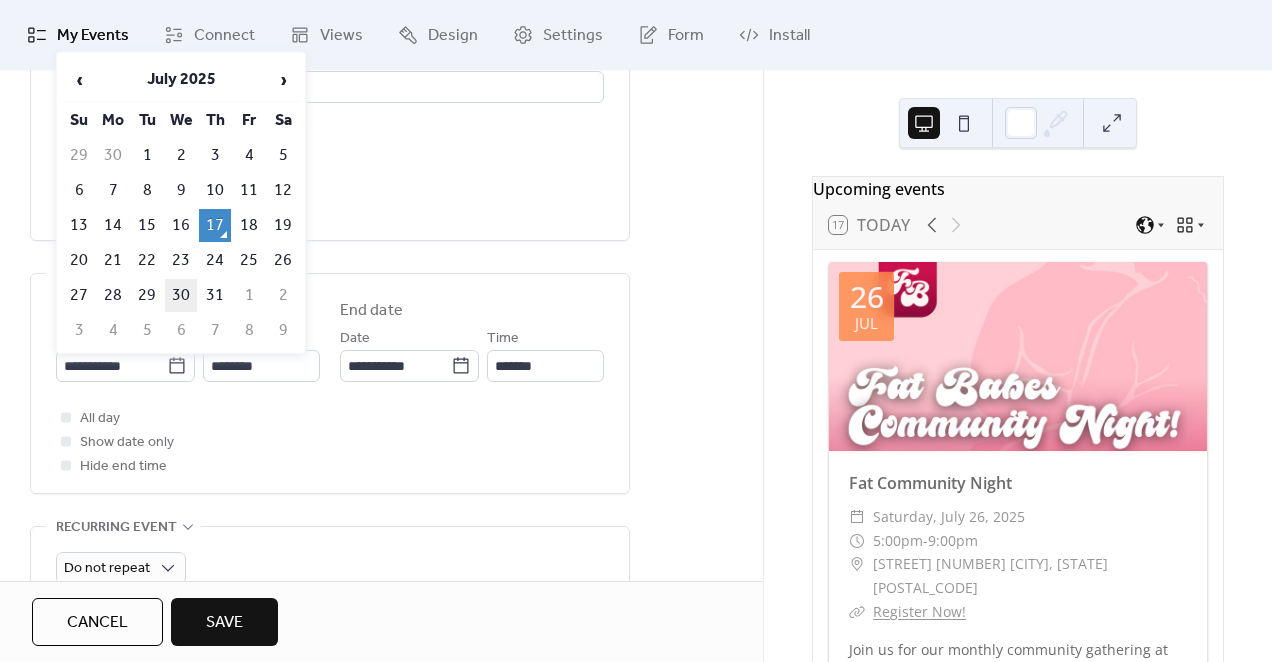 click on "30" at bounding box center (181, 295) 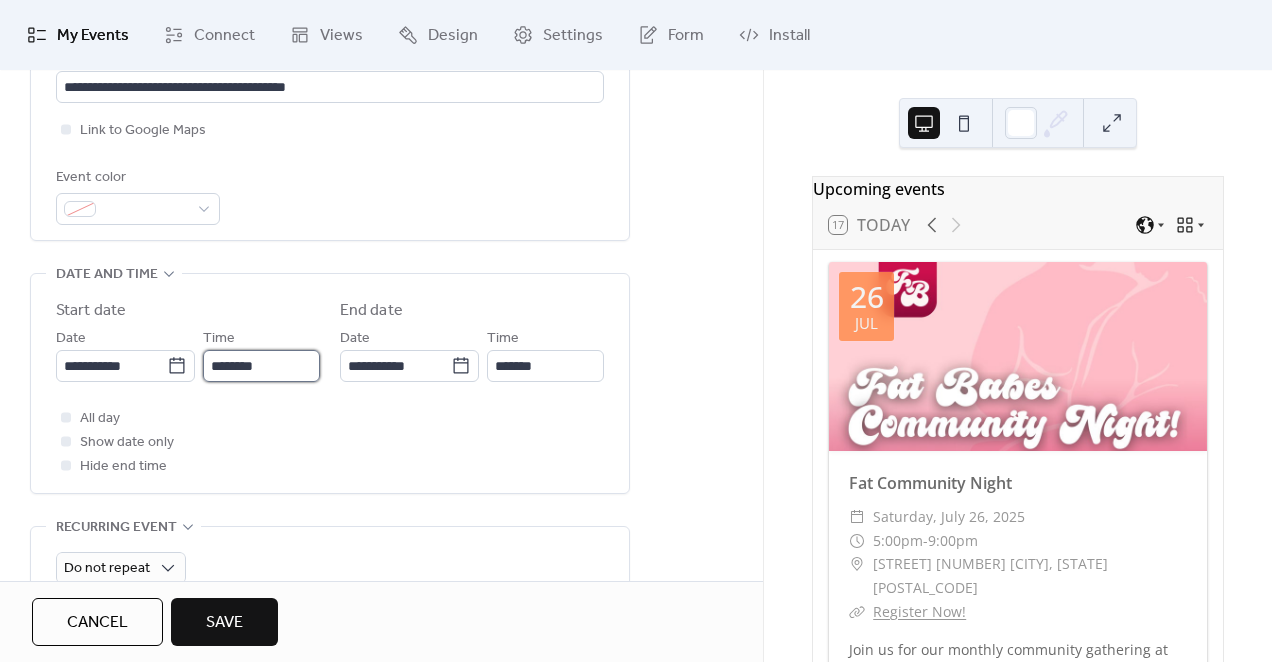 click on "********" at bounding box center (261, 366) 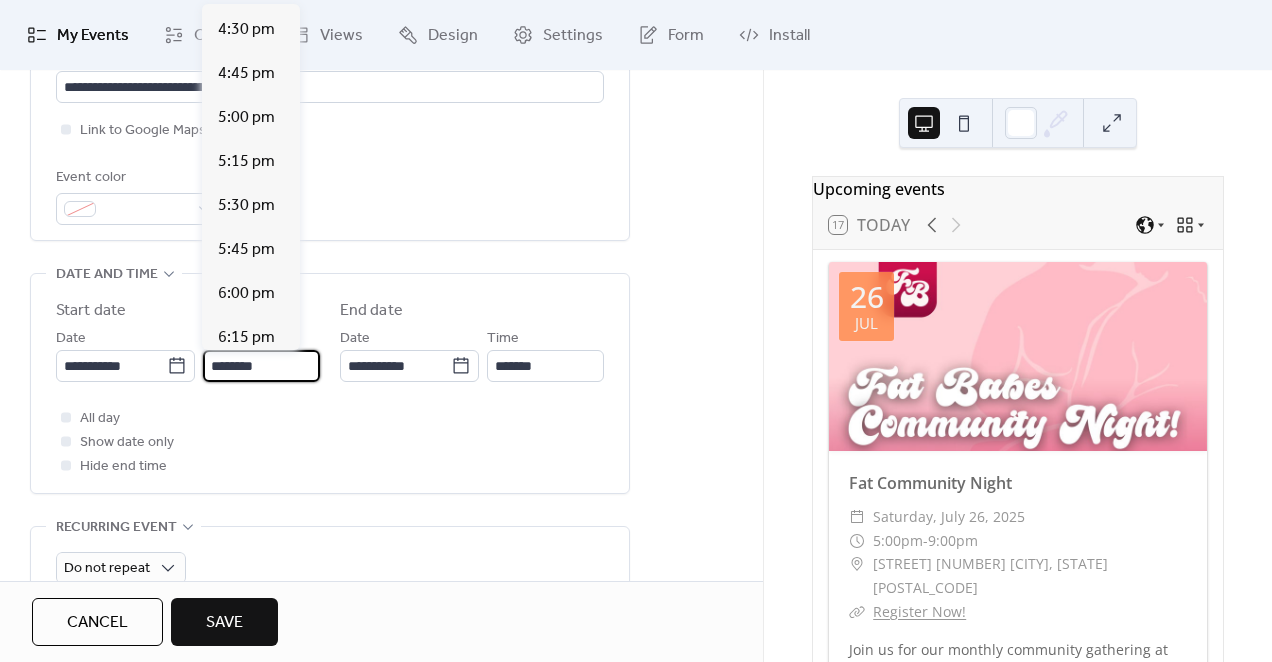 scroll, scrollTop: 2976, scrollLeft: 0, axis: vertical 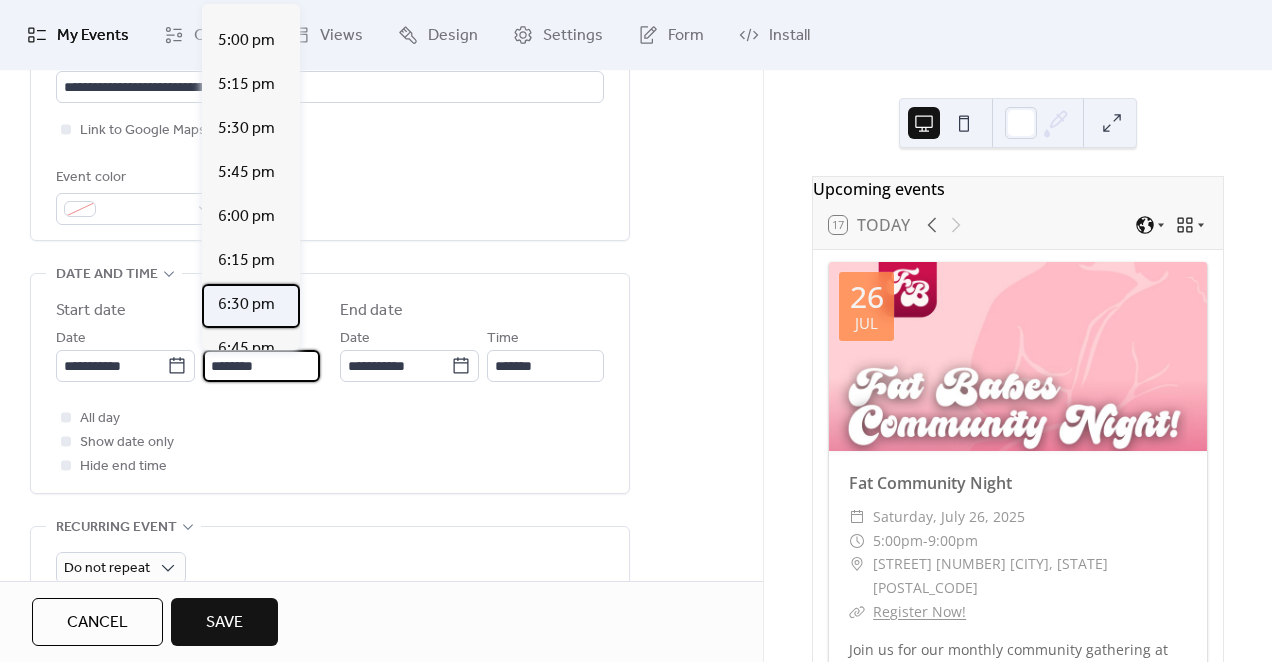 click on "6:30 pm" at bounding box center (246, 305) 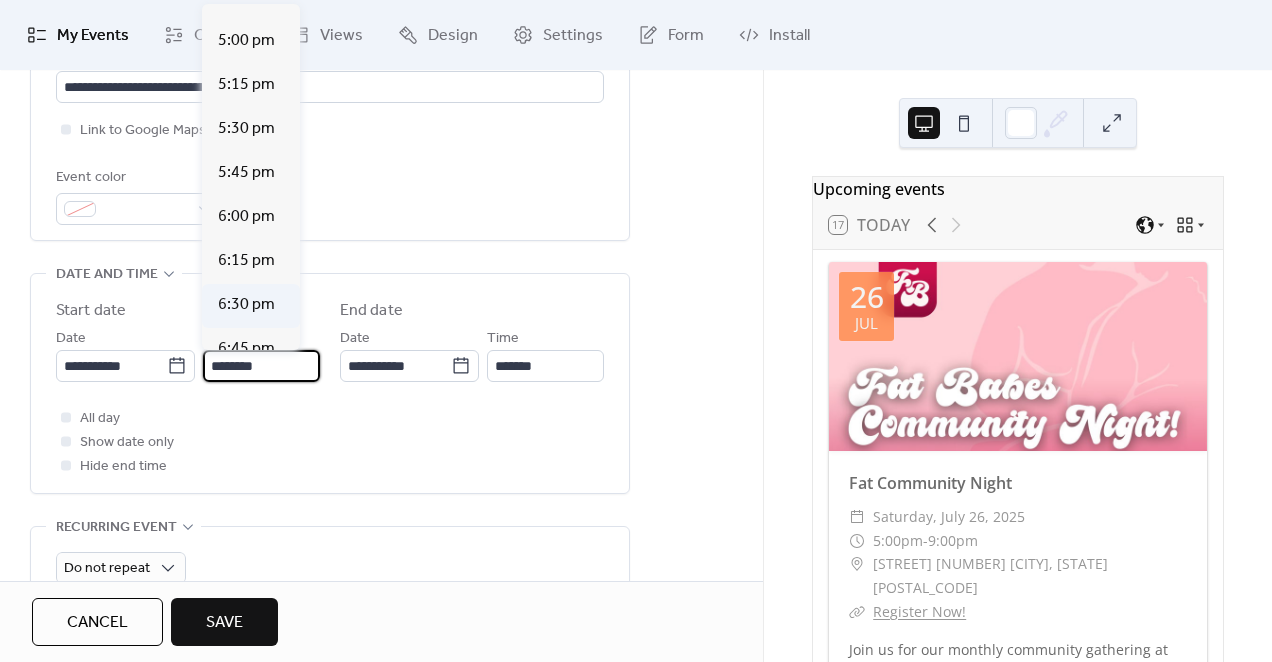 type on "*******" 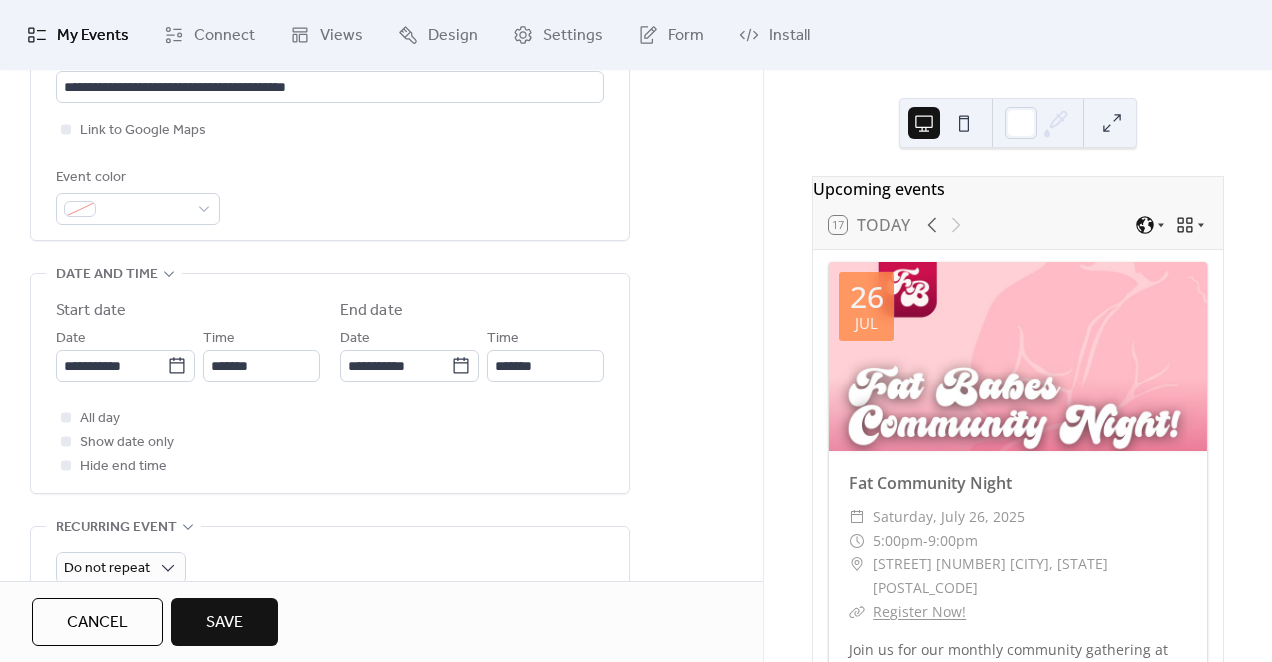 click on "All day Show date only Hide end time" at bounding box center (330, 442) 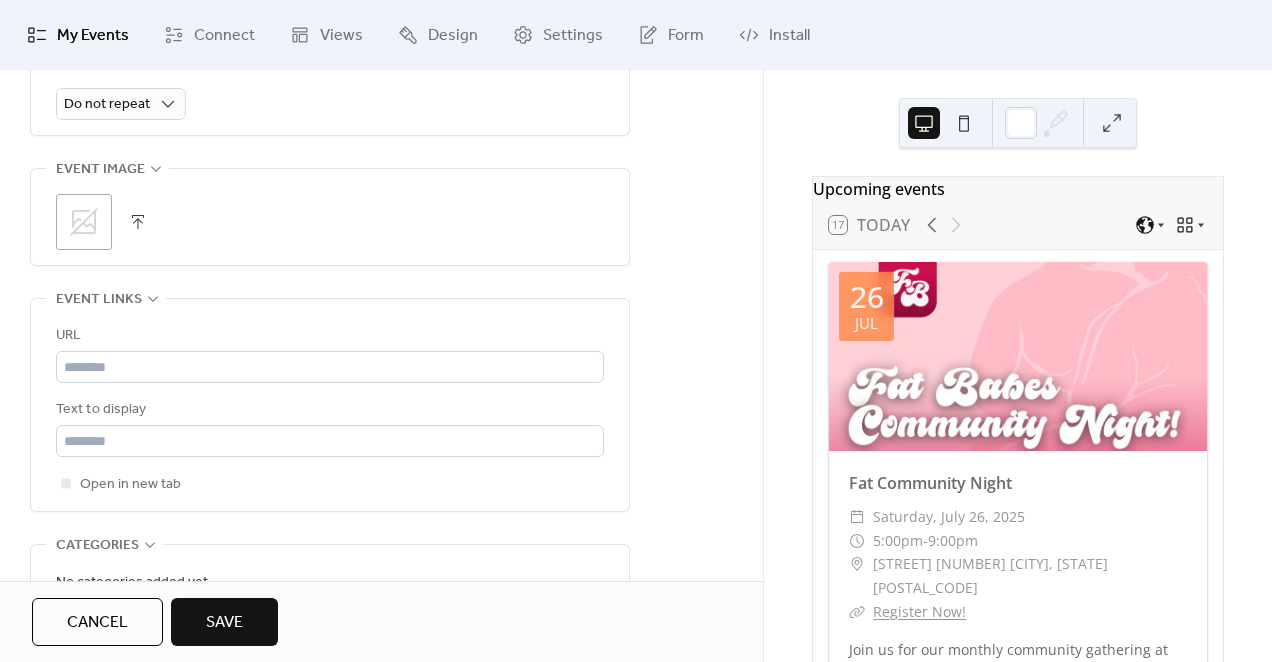 scroll, scrollTop: 958, scrollLeft: 0, axis: vertical 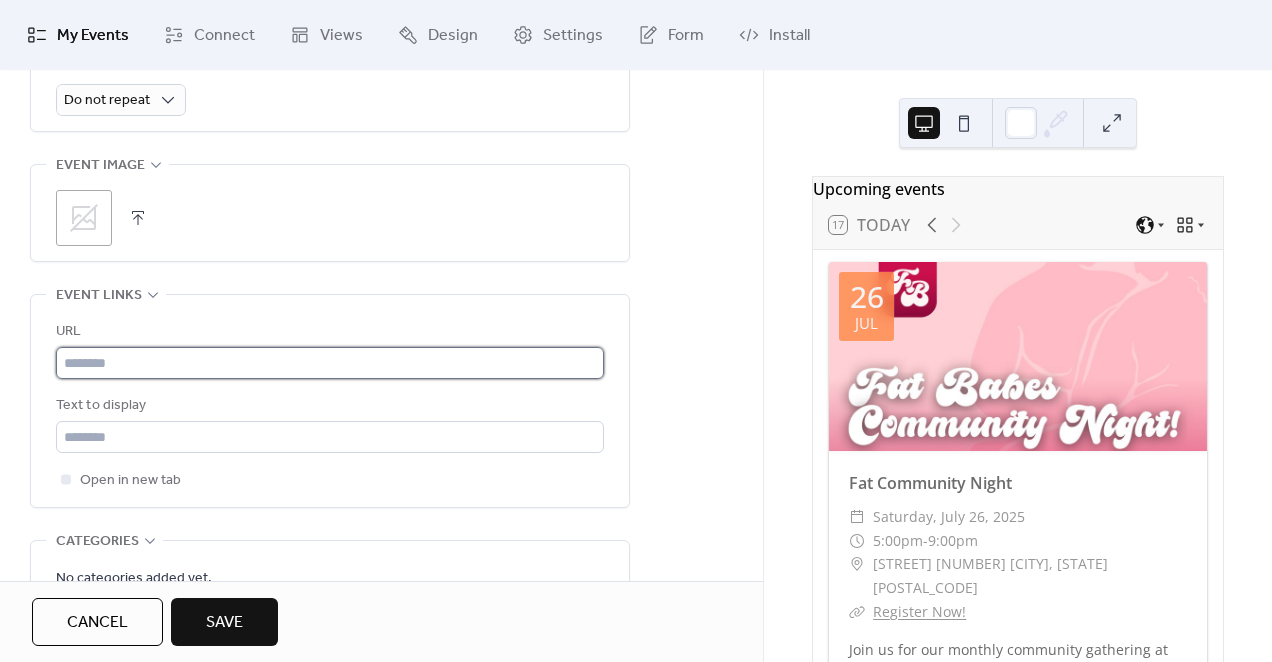 click at bounding box center [330, 363] 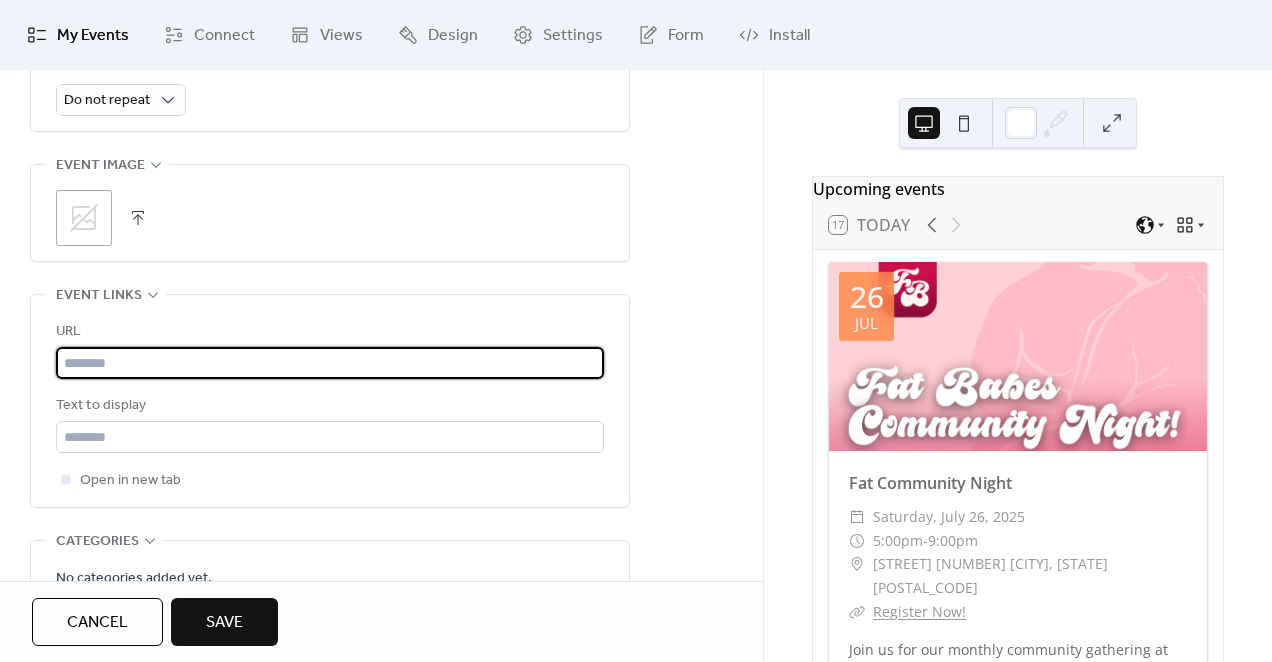 click at bounding box center [330, 363] 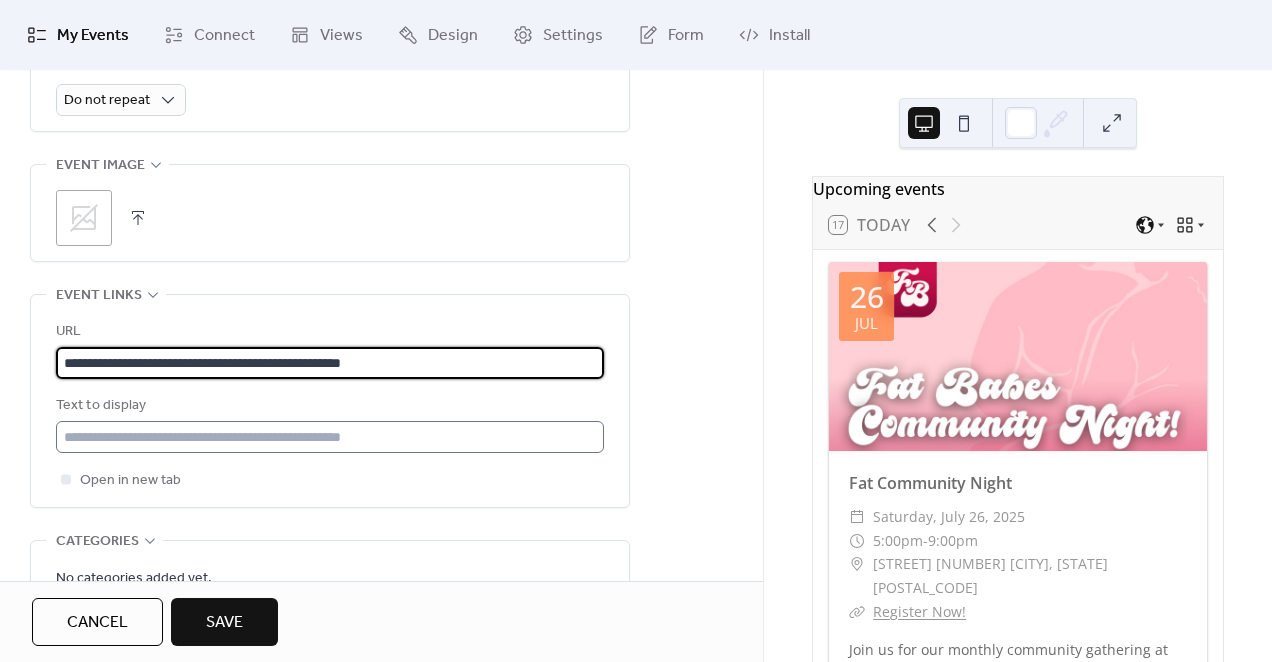 type on "**********" 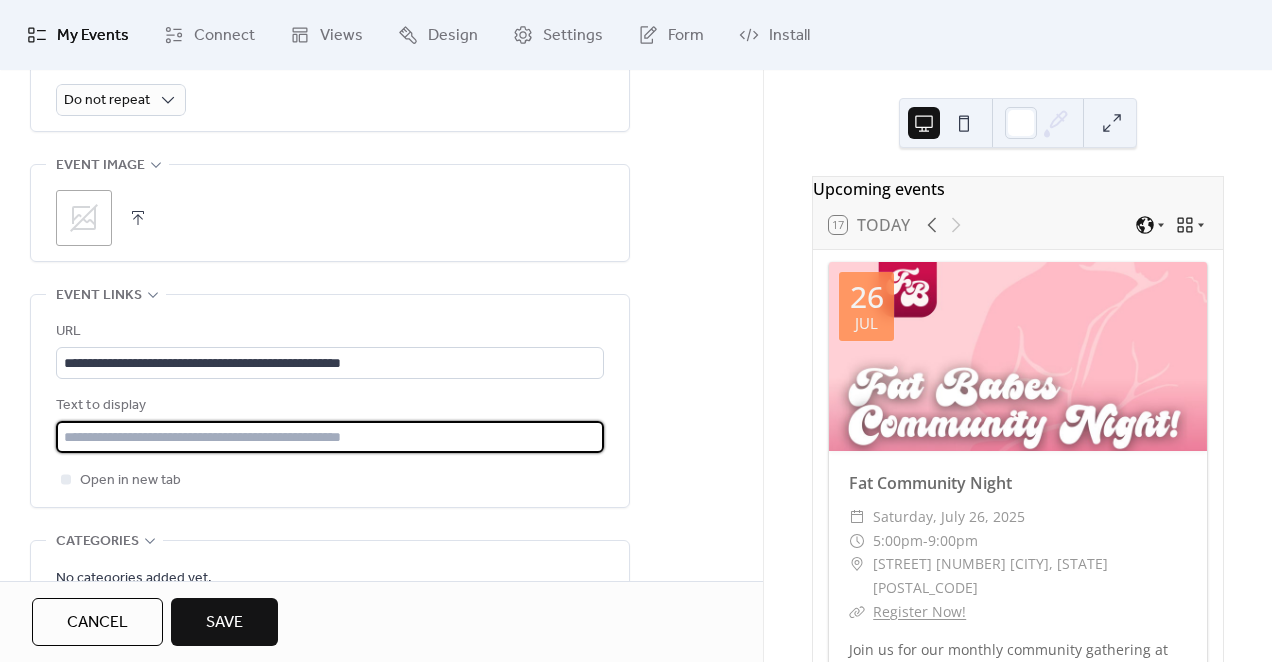 click at bounding box center (330, 437) 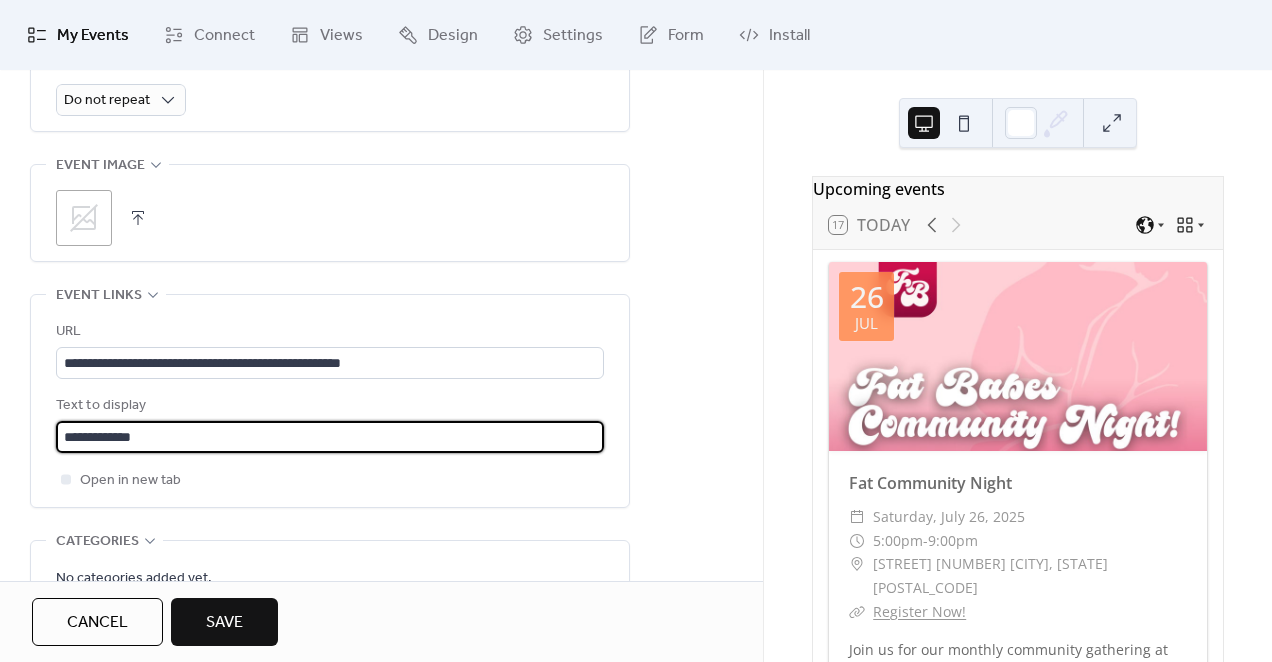 click on "Open in new tab" at bounding box center (330, 480) 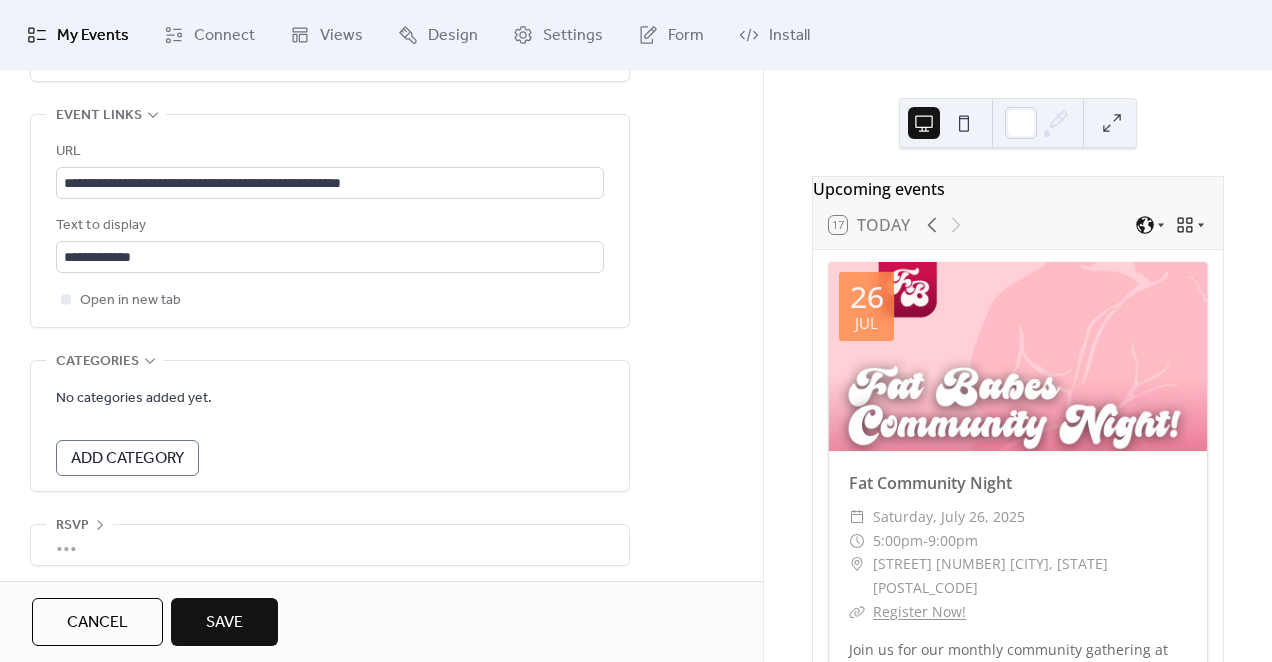 scroll, scrollTop: 1147, scrollLeft: 0, axis: vertical 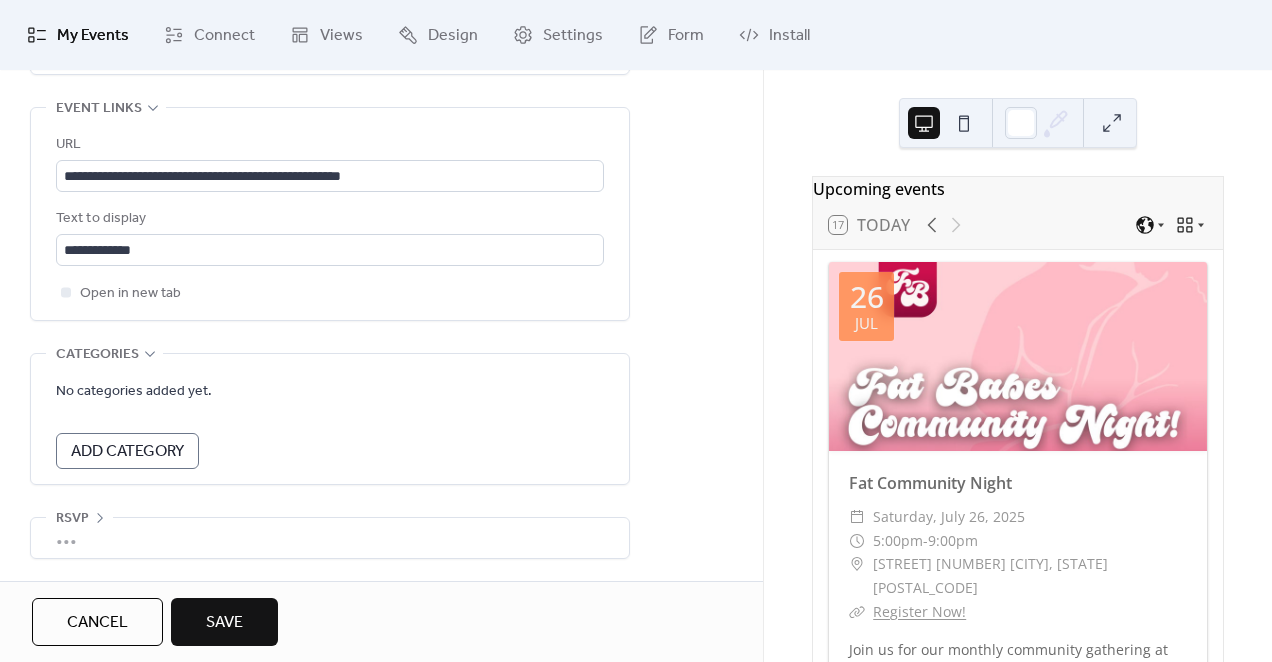 click on "•••" at bounding box center [330, 538] 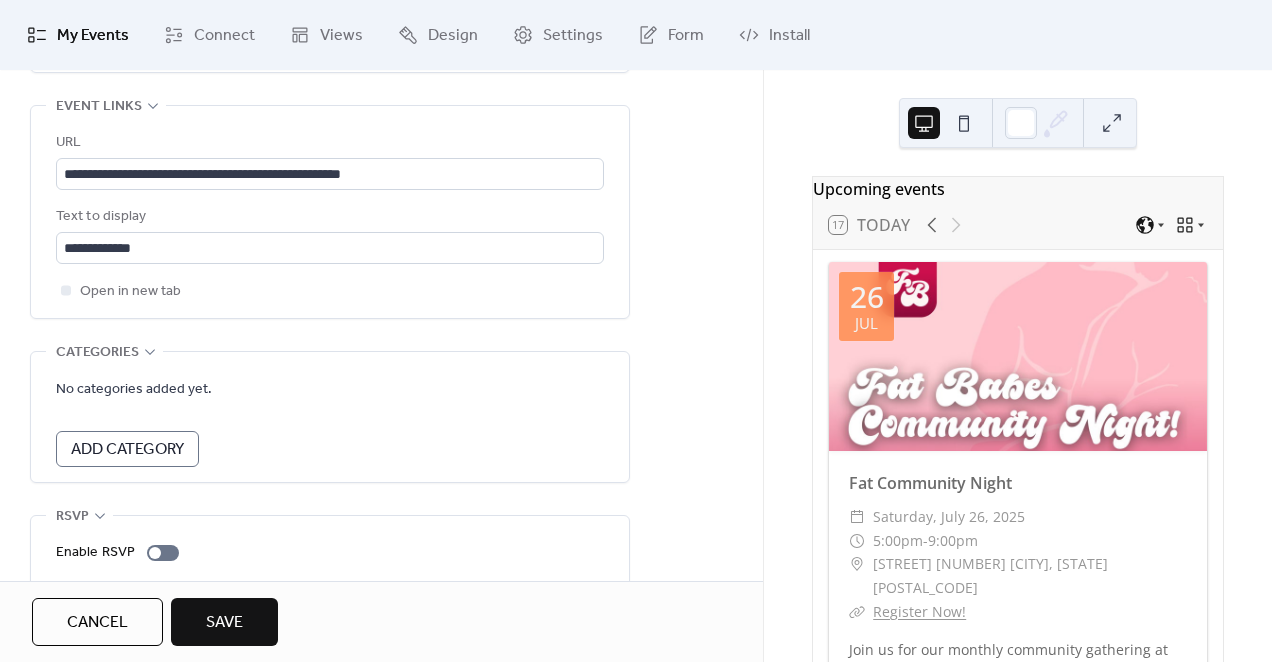 scroll, scrollTop: 1219, scrollLeft: 0, axis: vertical 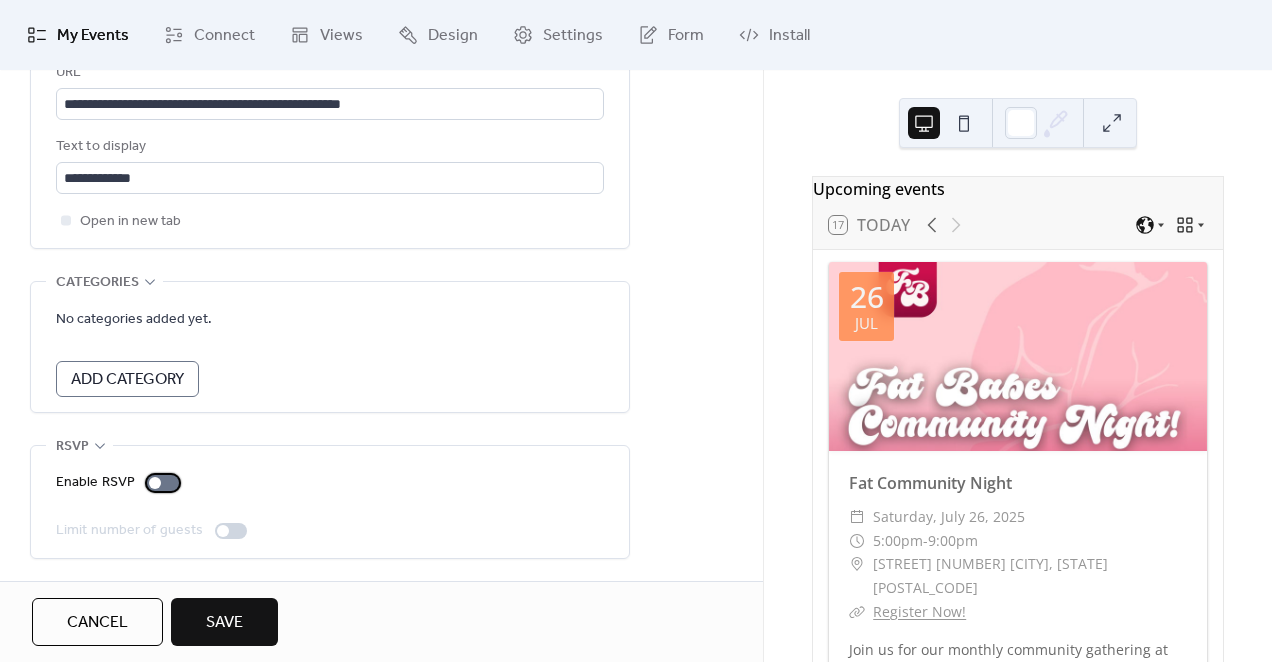 click on "Enable RSVP" at bounding box center (121, 483) 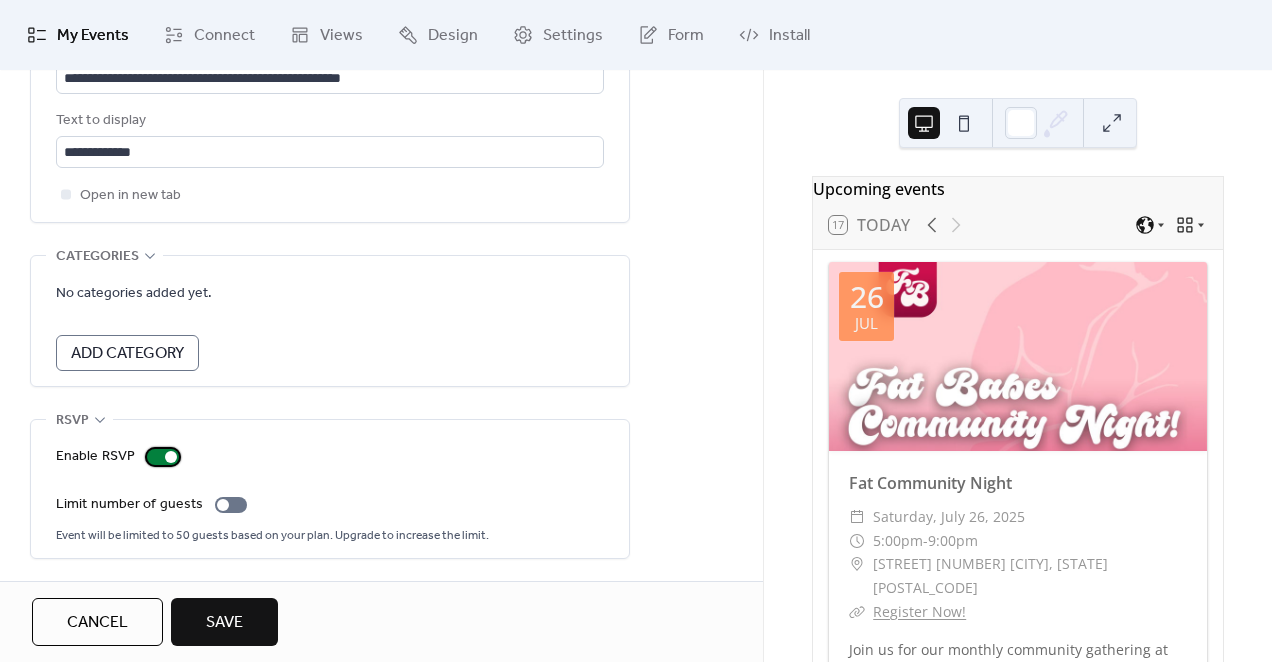 click at bounding box center (163, 457) 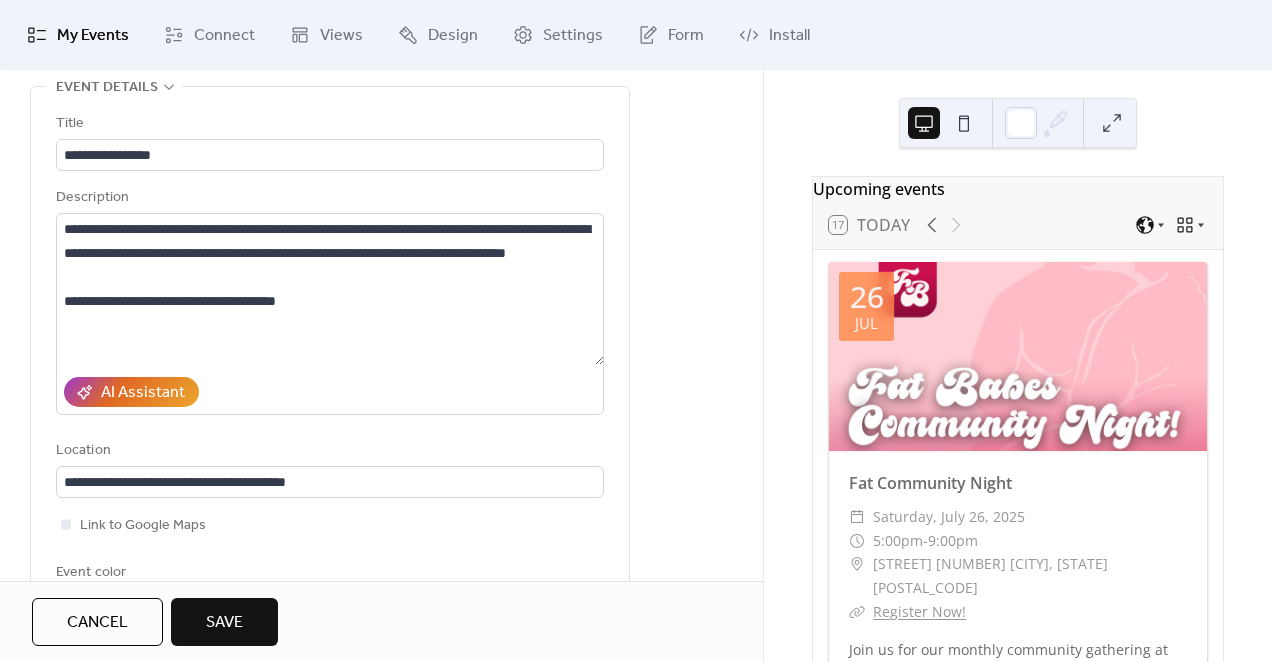 scroll, scrollTop: 71, scrollLeft: 0, axis: vertical 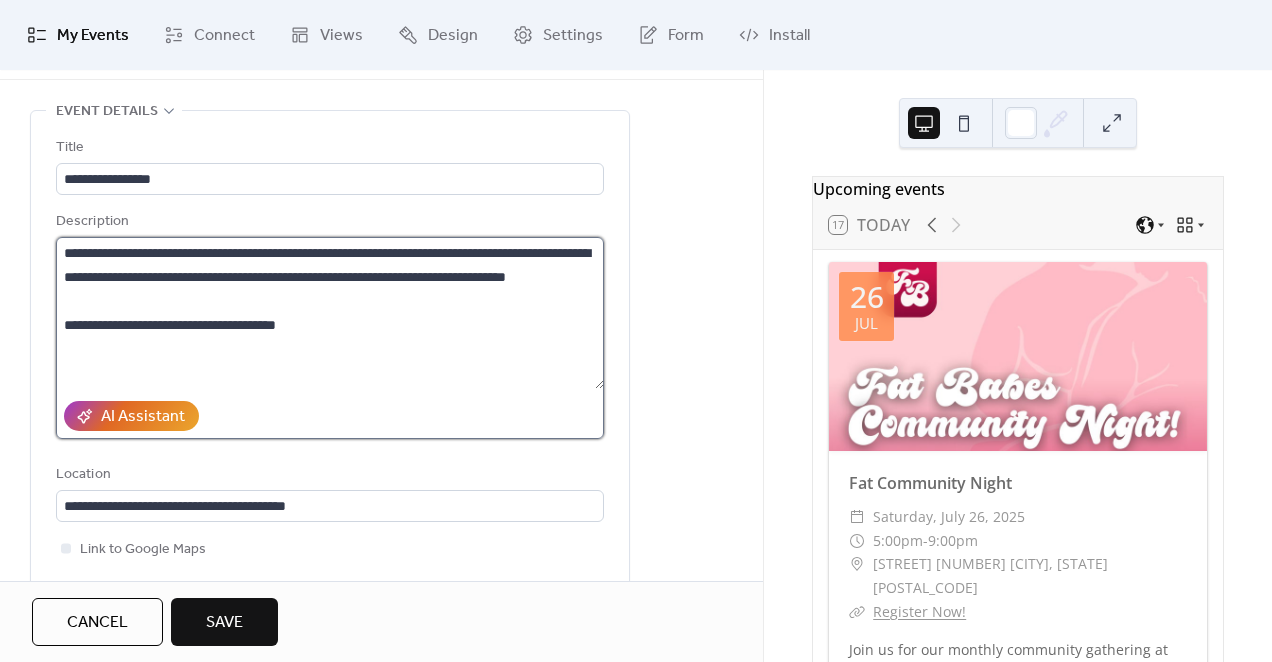 click on "**********" at bounding box center (330, 313) 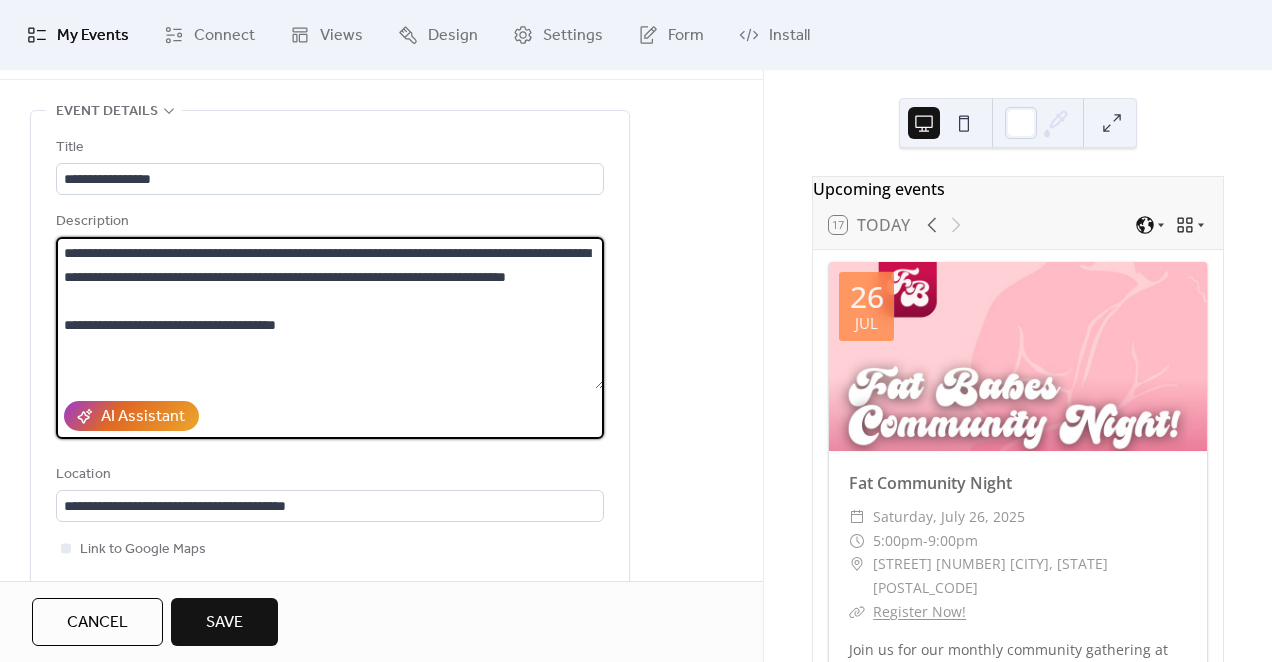 drag, startPoint x: 313, startPoint y: 294, endPoint x: 272, endPoint y: 270, distance: 47.507893 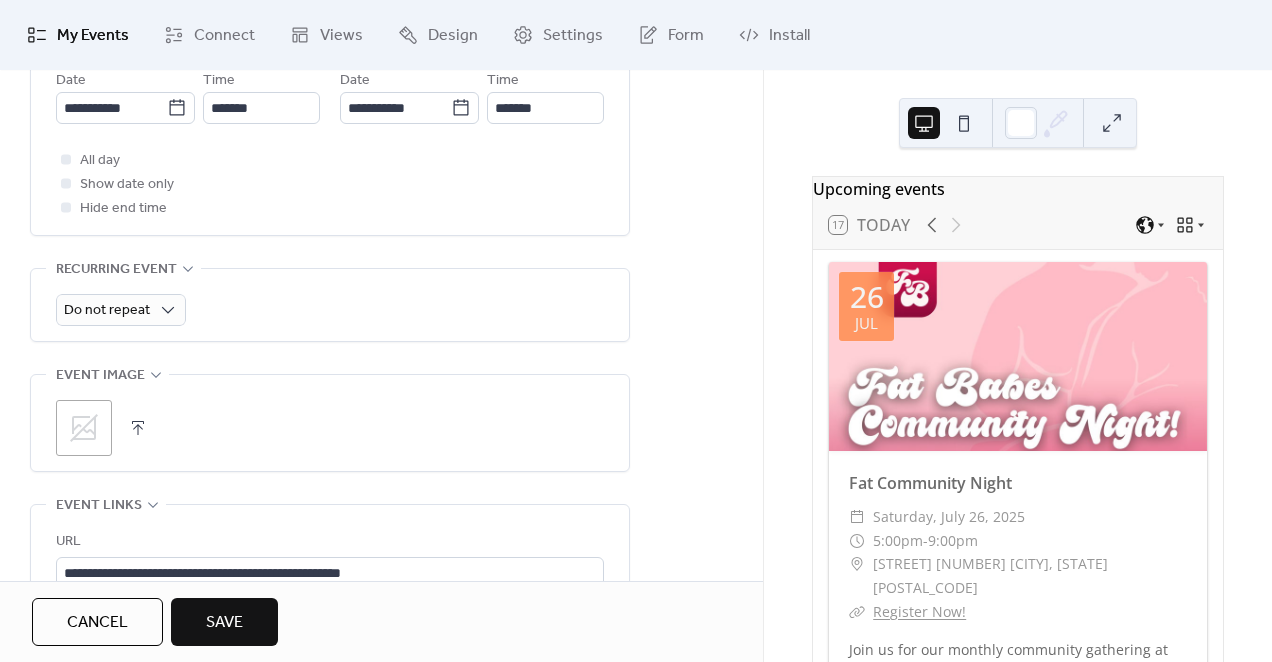 scroll, scrollTop: 755, scrollLeft: 0, axis: vertical 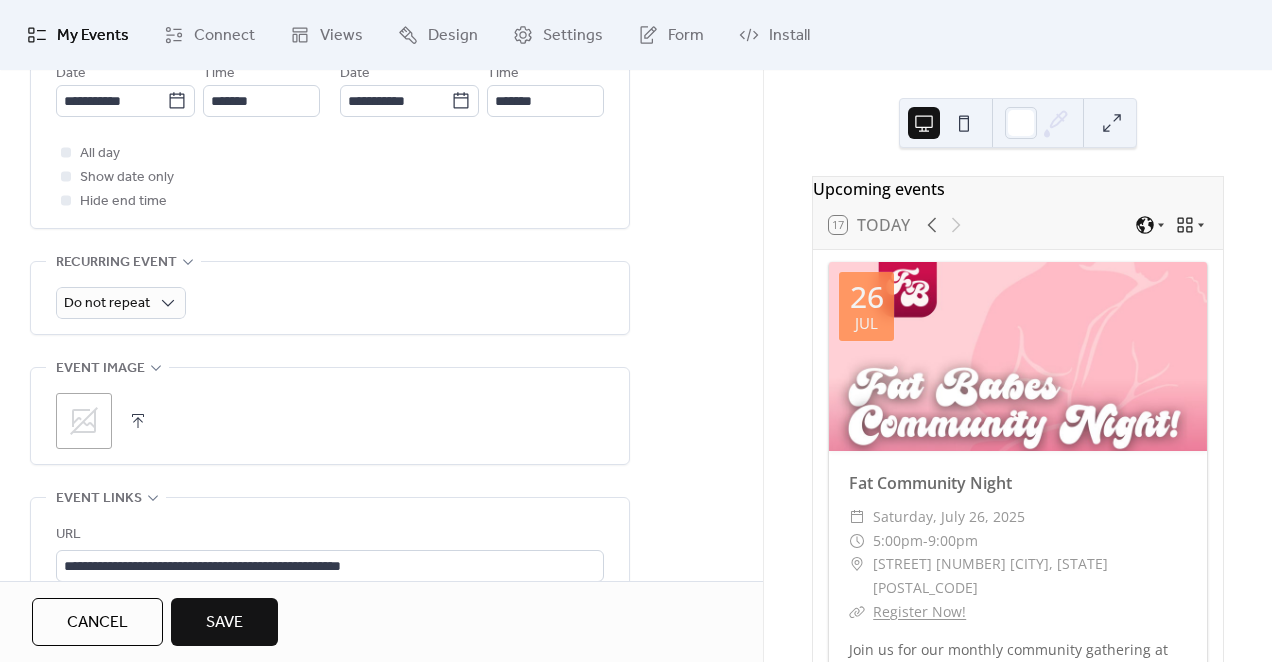 type on "**********" 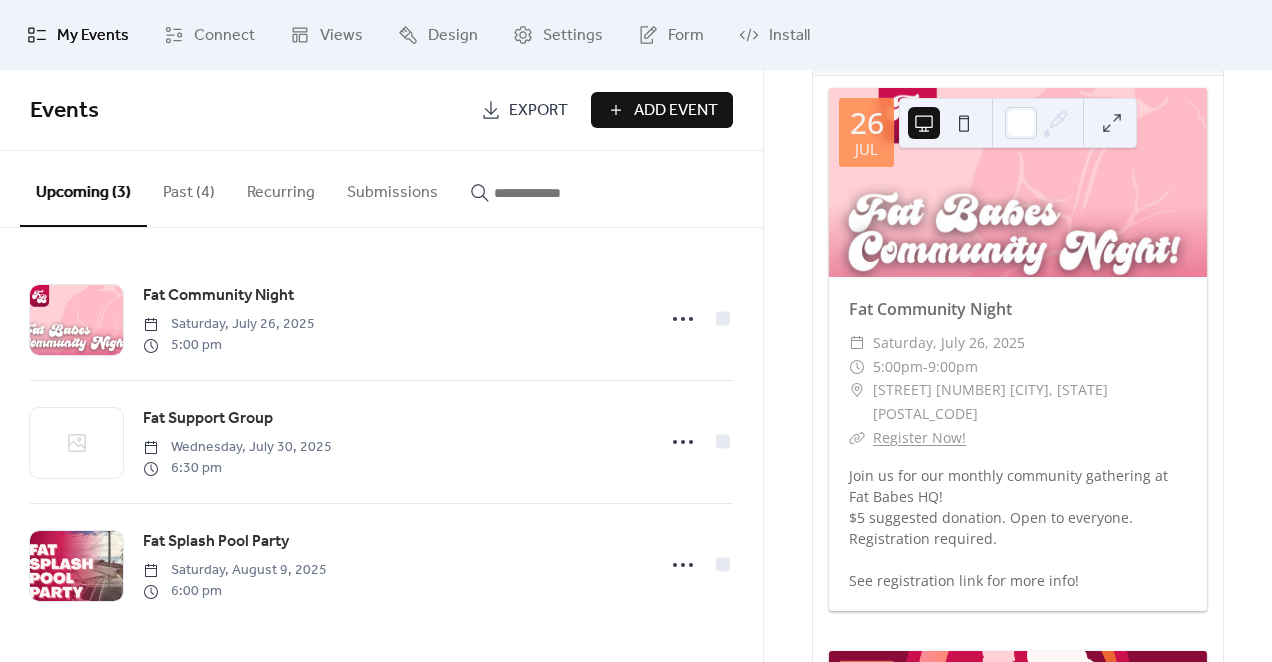 scroll, scrollTop: 0, scrollLeft: 0, axis: both 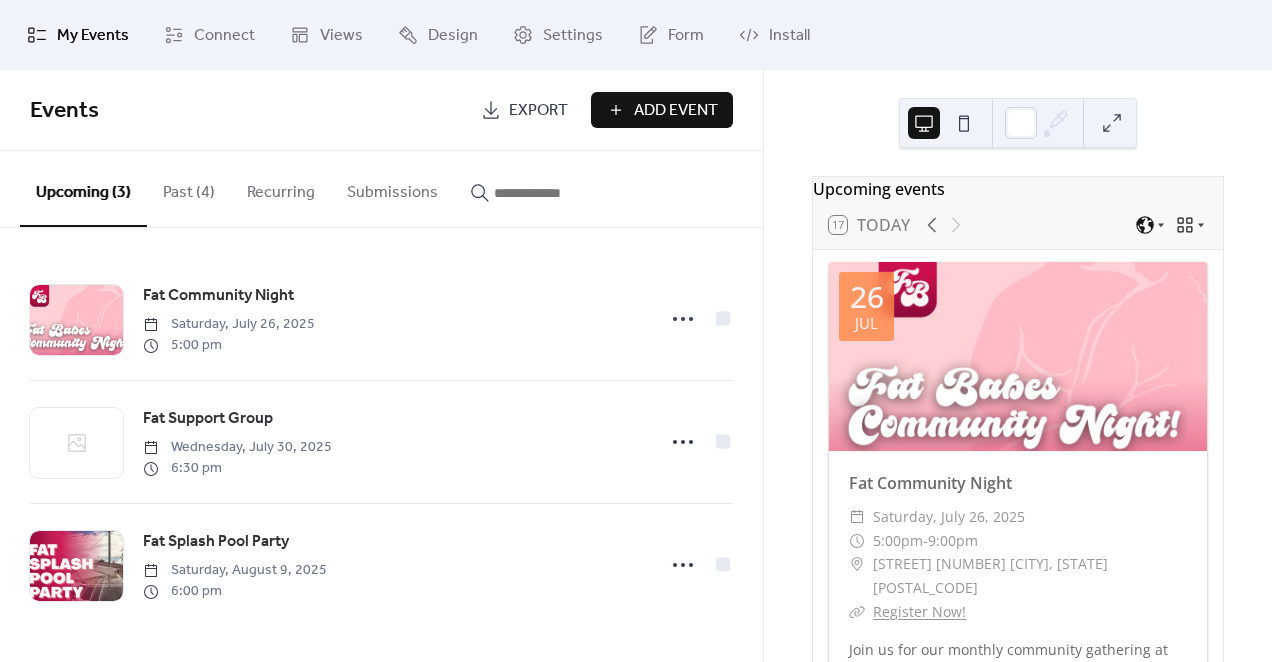 click on "Add Event" at bounding box center [662, 110] 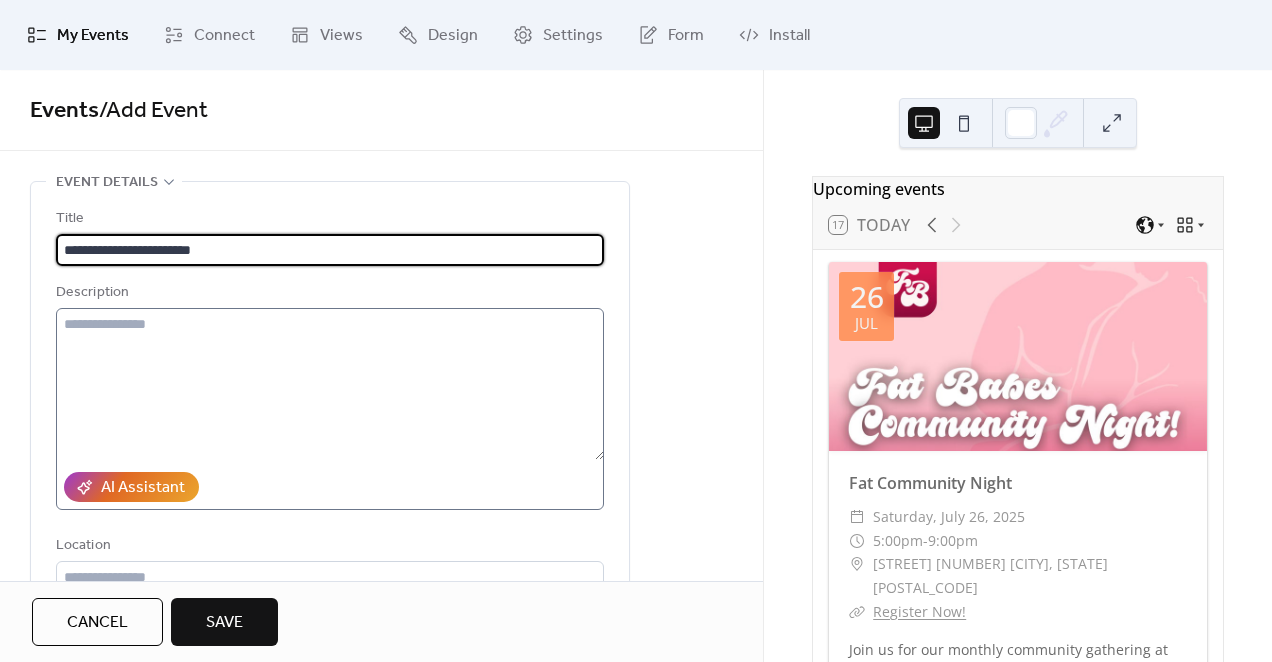 type on "**********" 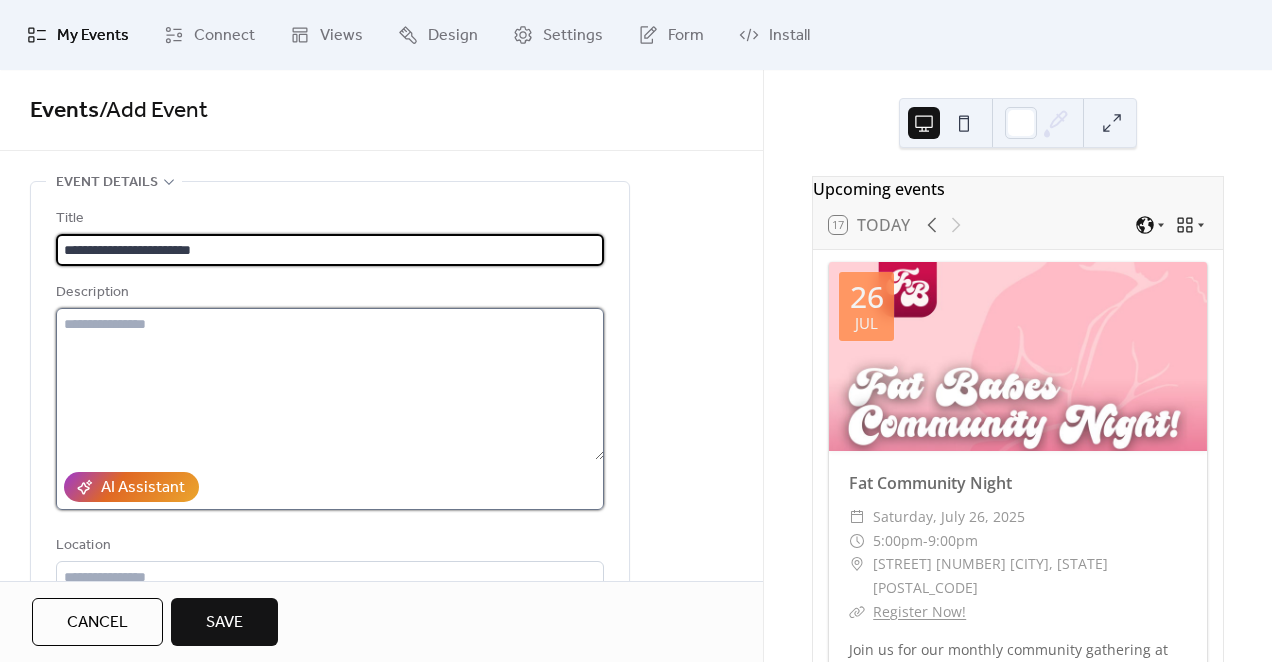 click at bounding box center (330, 384) 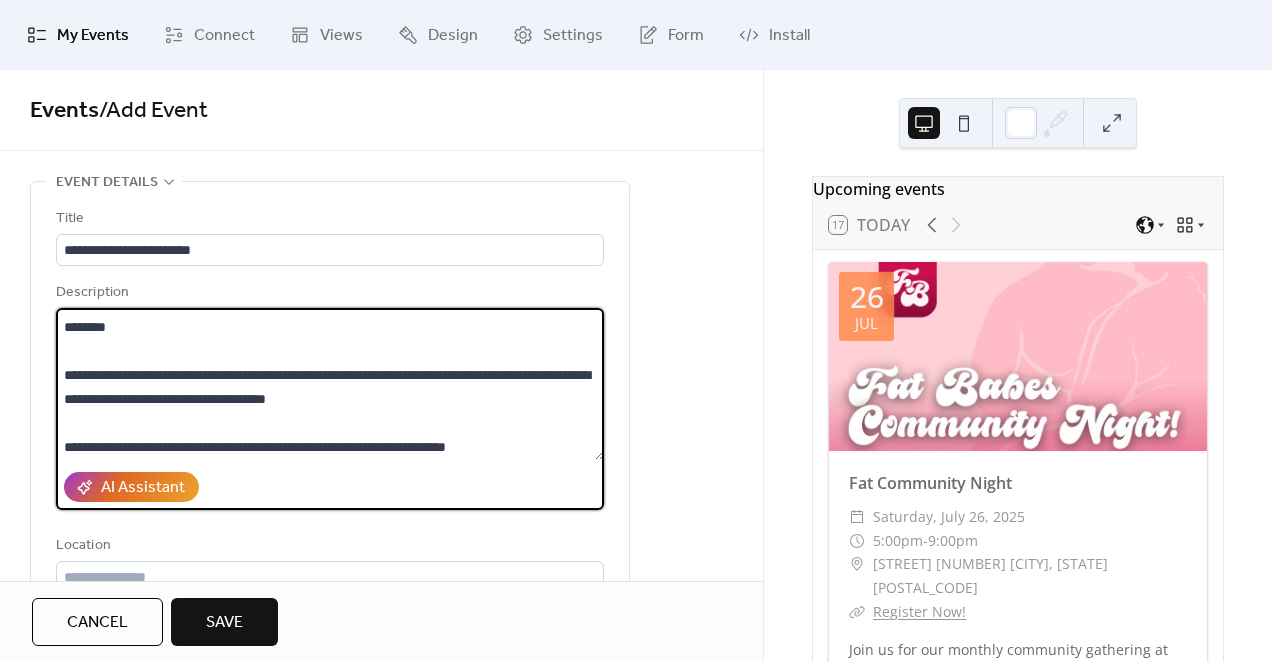 scroll, scrollTop: 72, scrollLeft: 0, axis: vertical 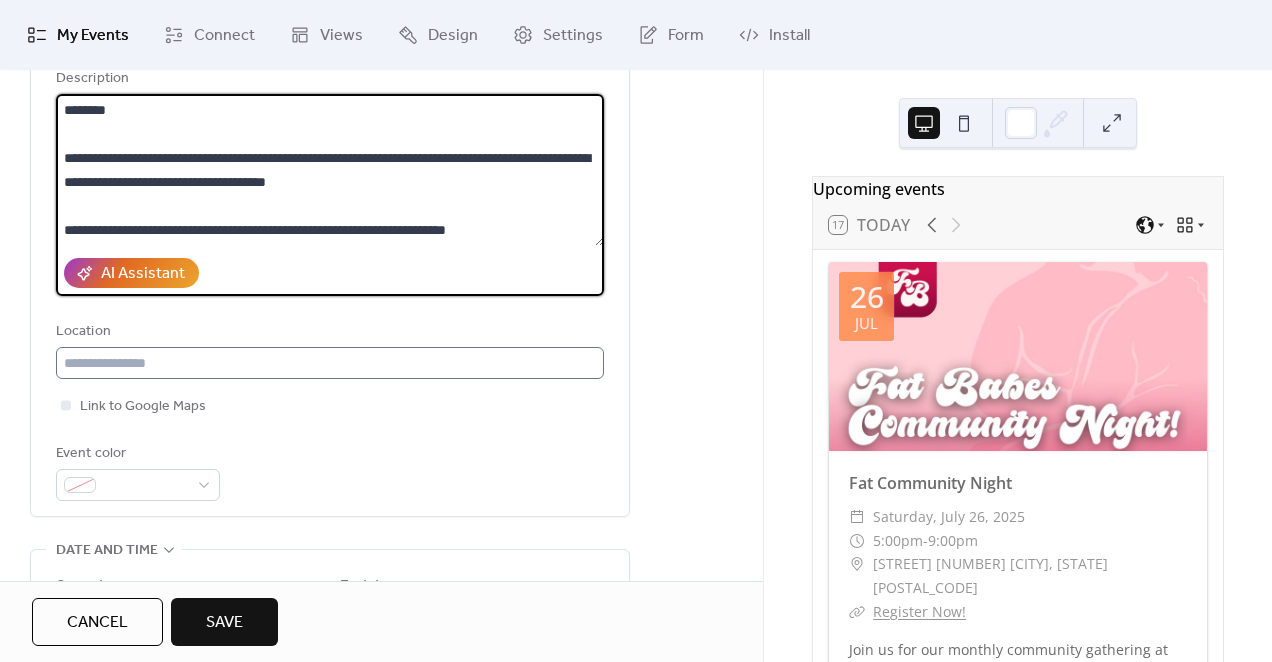 type on "**********" 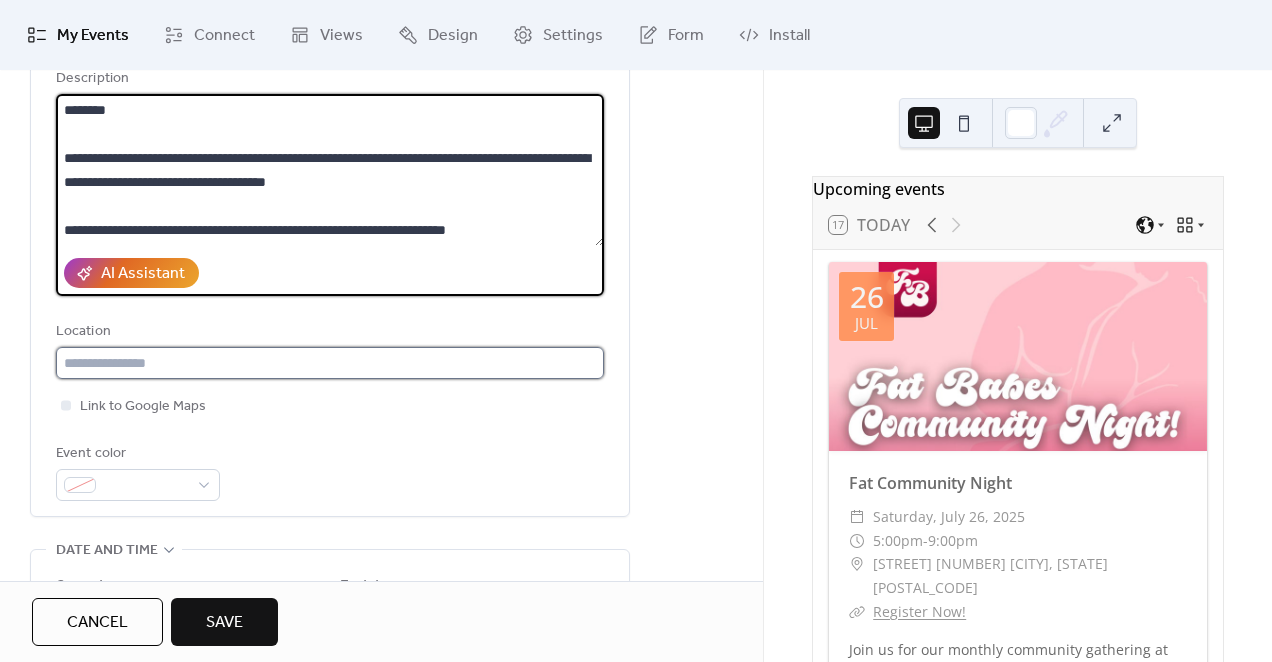 click at bounding box center [330, 363] 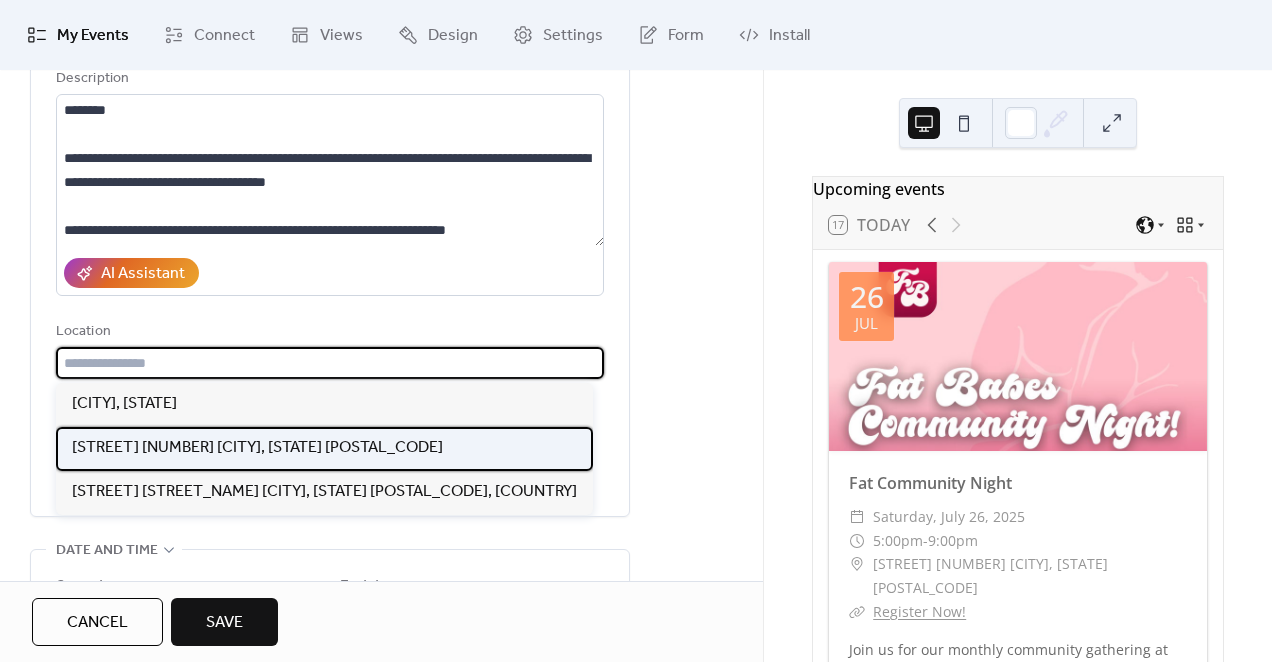 click on "[STREET] [NUMBER] [CITY], [STATE] [POSTAL_CODE]" at bounding box center (257, 448) 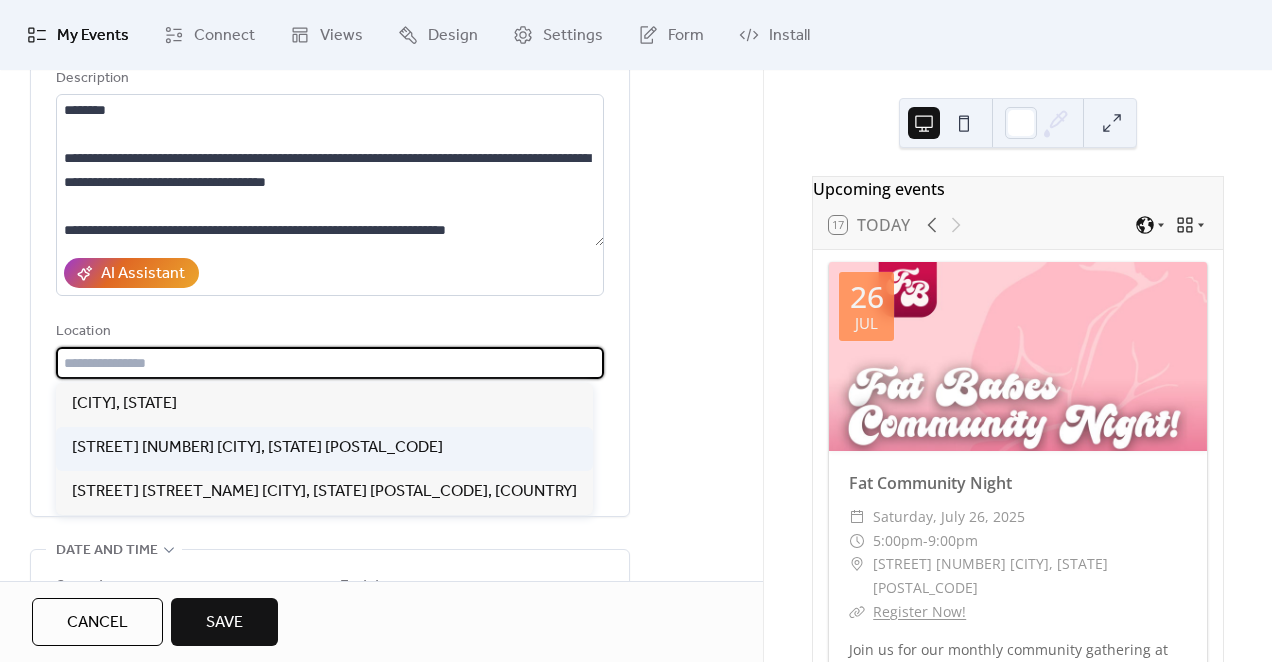 type on "**********" 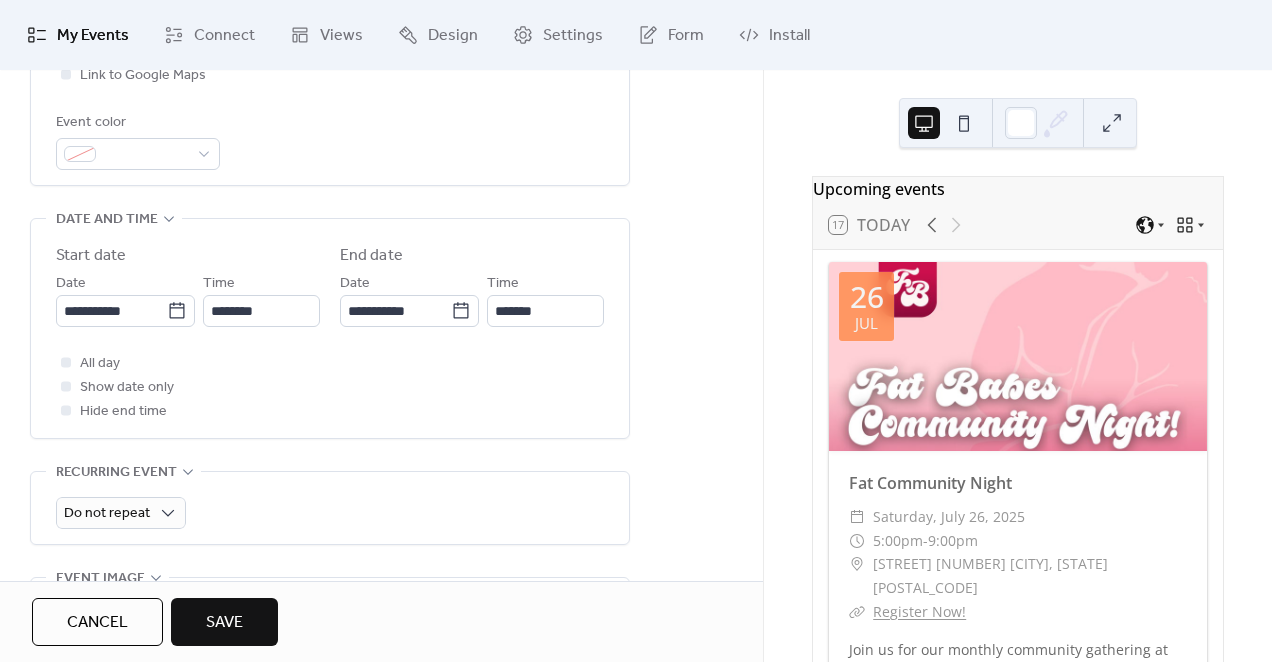 scroll, scrollTop: 553, scrollLeft: 0, axis: vertical 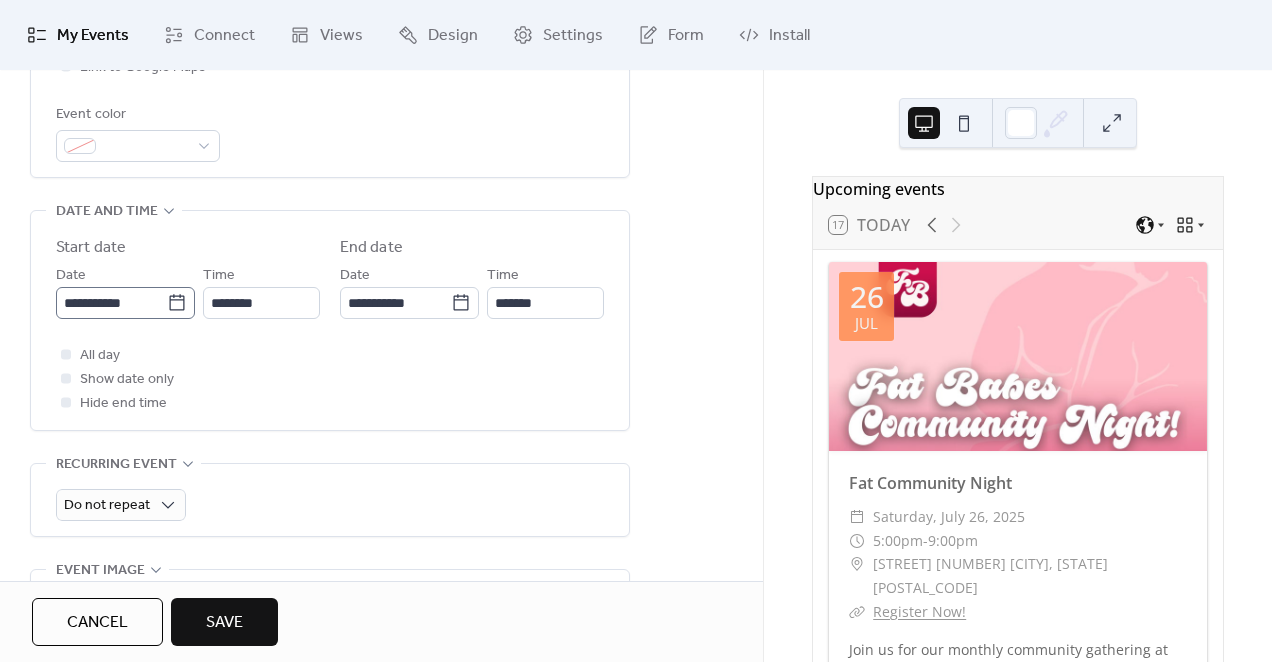 click 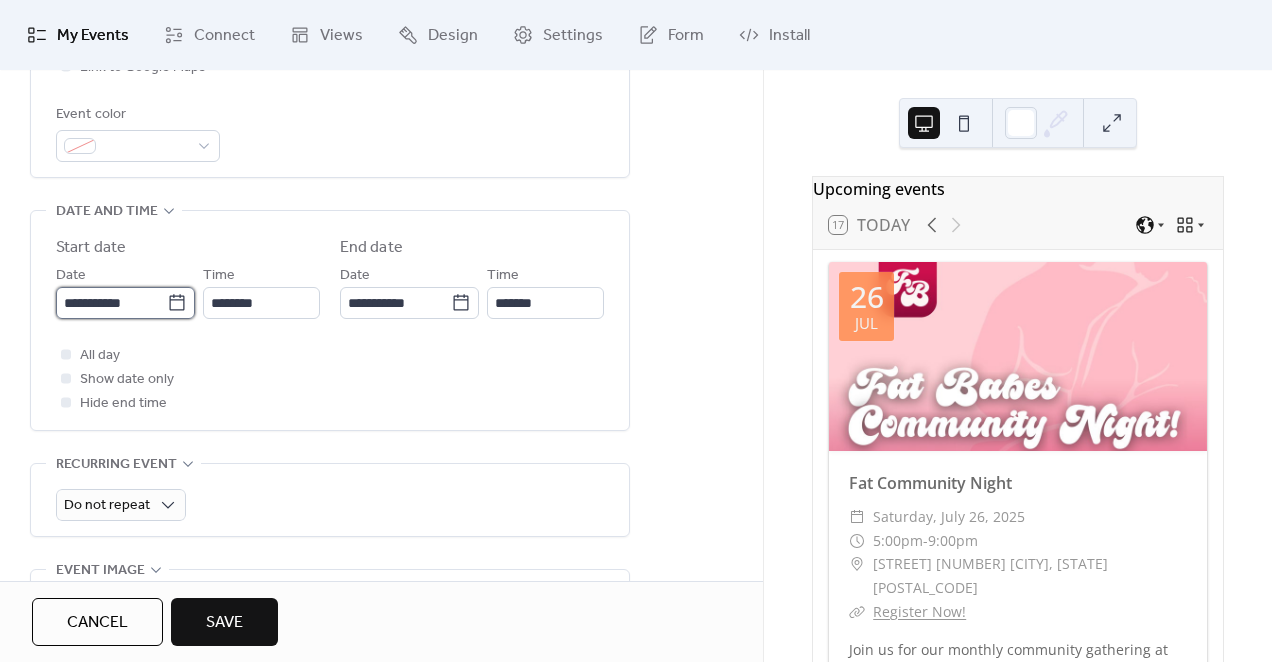 click on "**********" at bounding box center [111, 303] 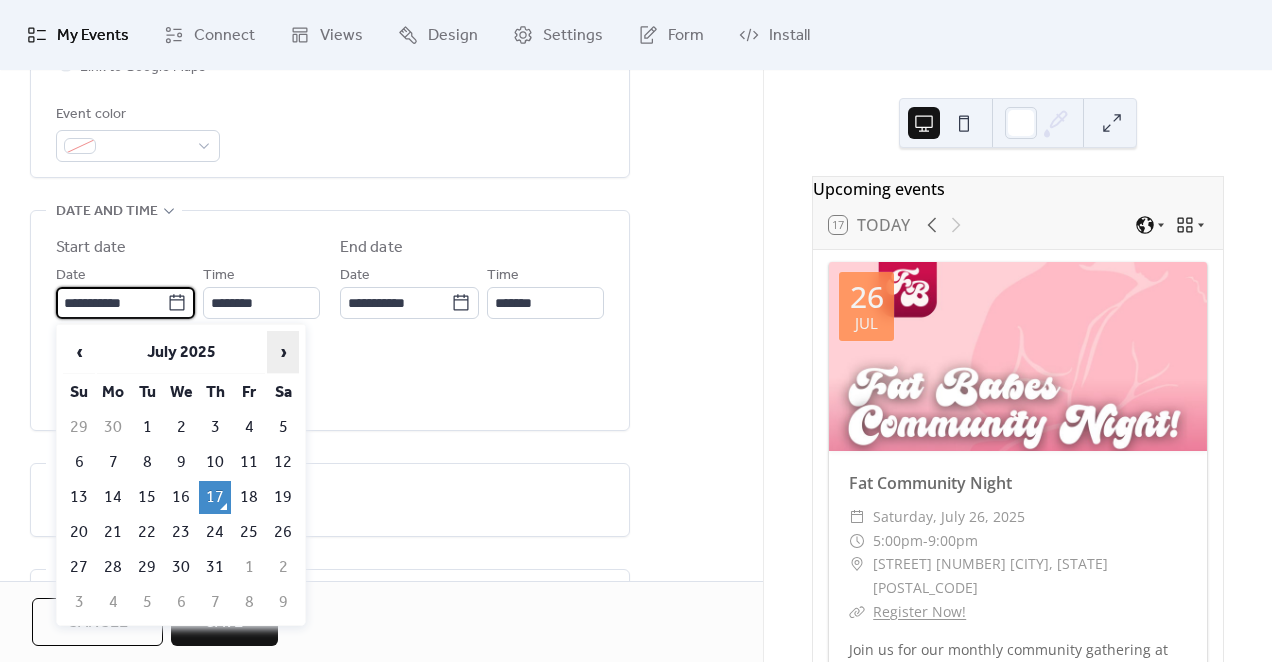 click on "›" at bounding box center [283, 352] 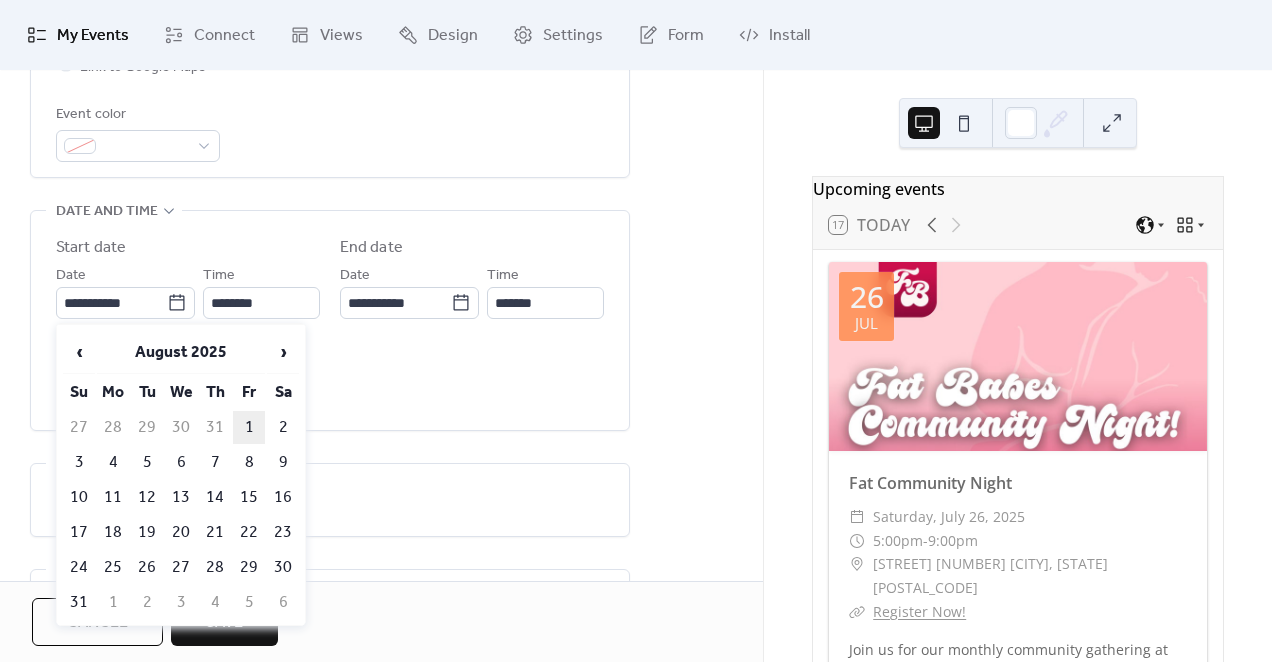 click on "1" at bounding box center [249, 427] 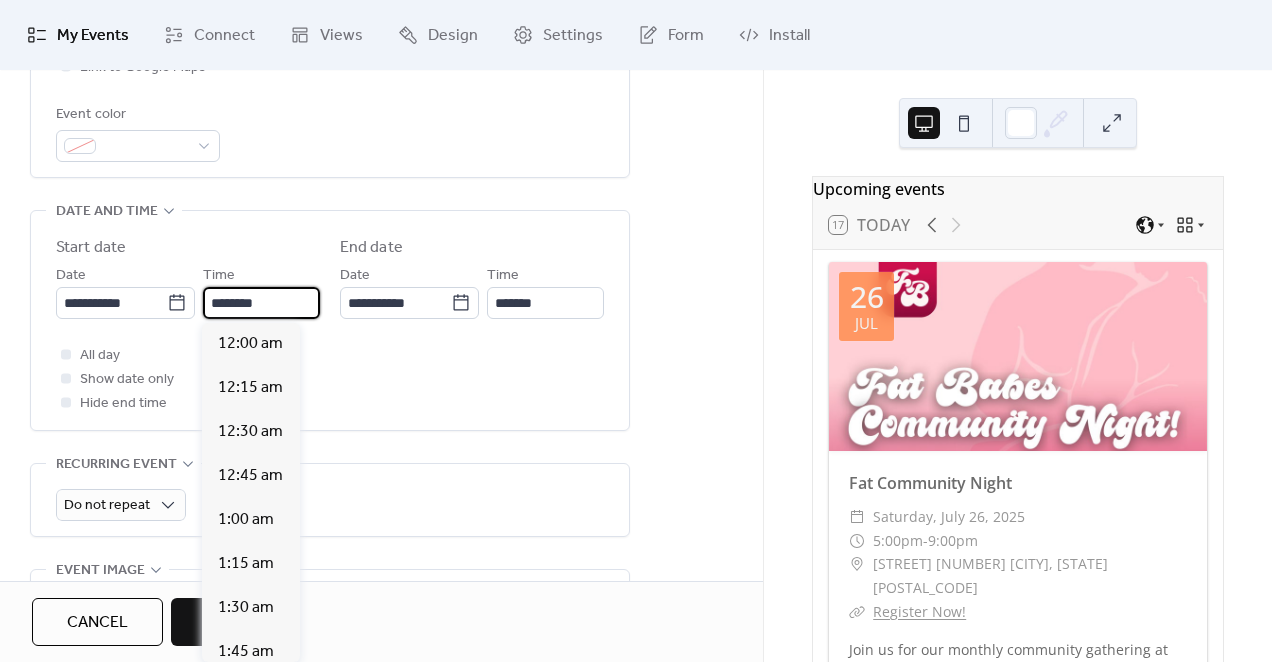 click on "********" at bounding box center (261, 303) 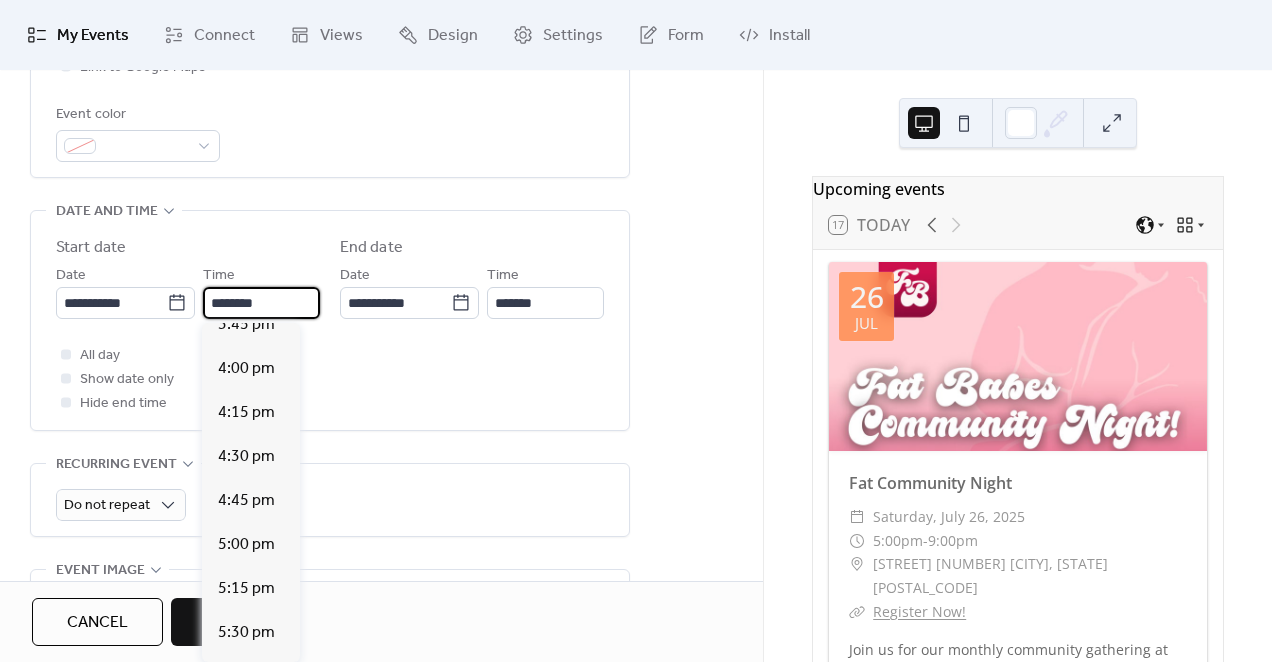 scroll, scrollTop: 2802, scrollLeft: 0, axis: vertical 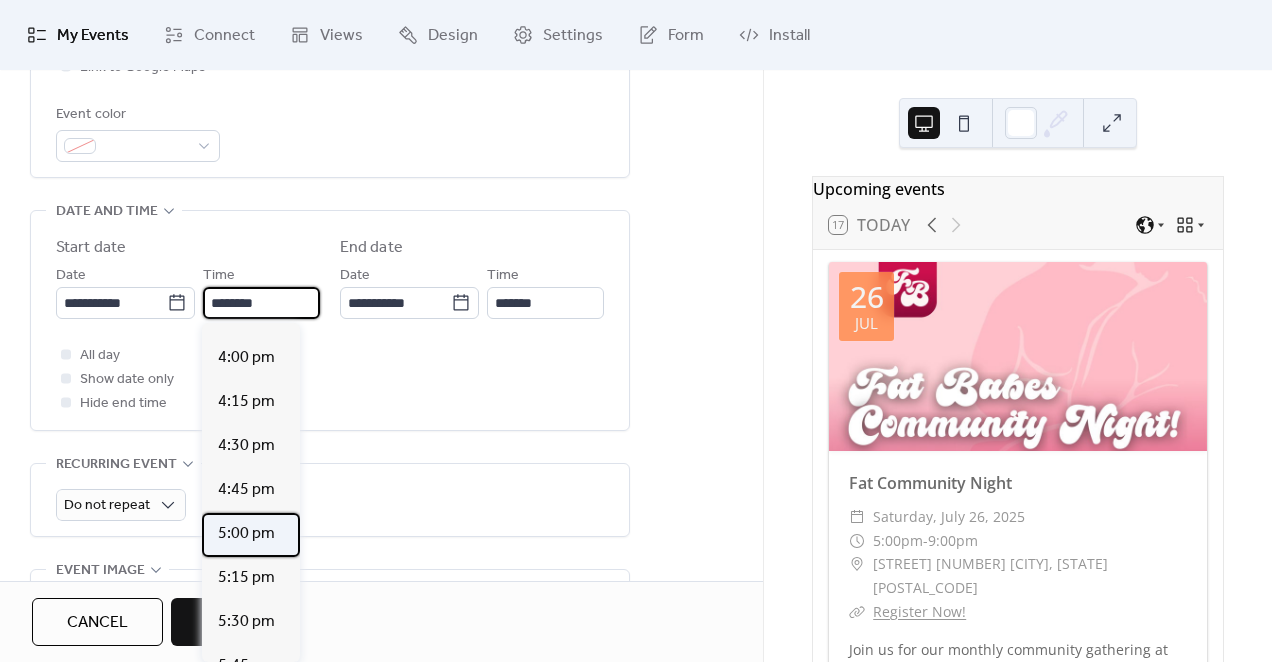 click on "5:00 pm" at bounding box center [246, 534] 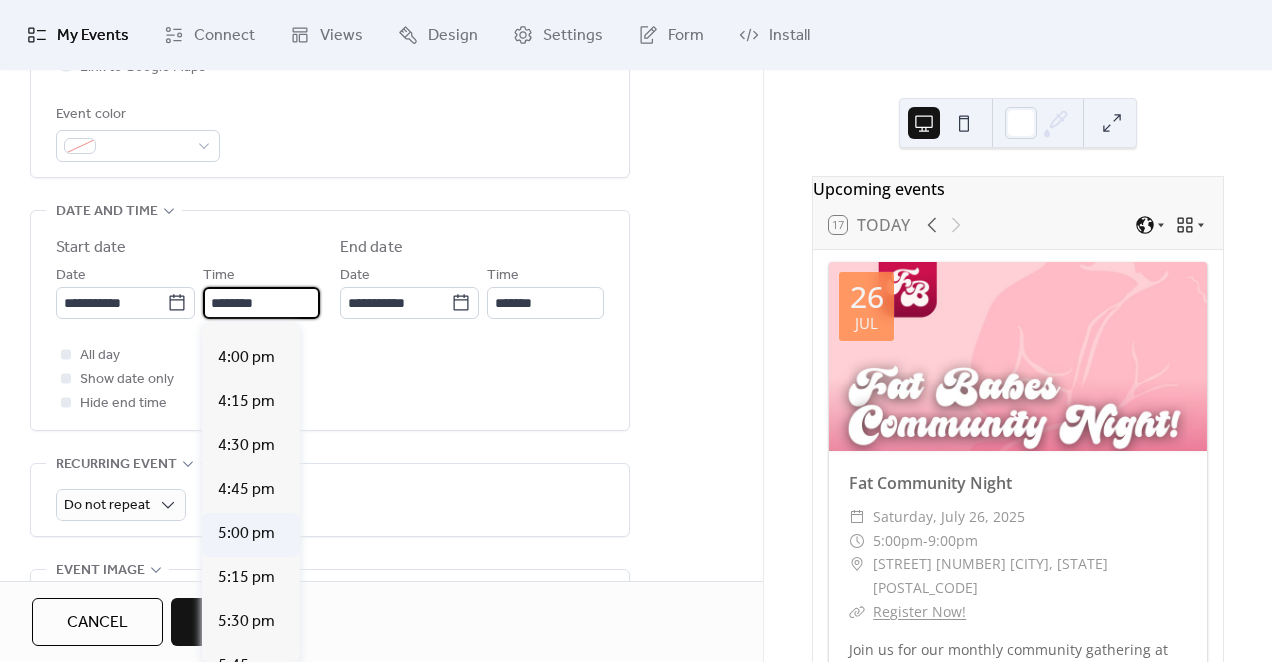 type on "*******" 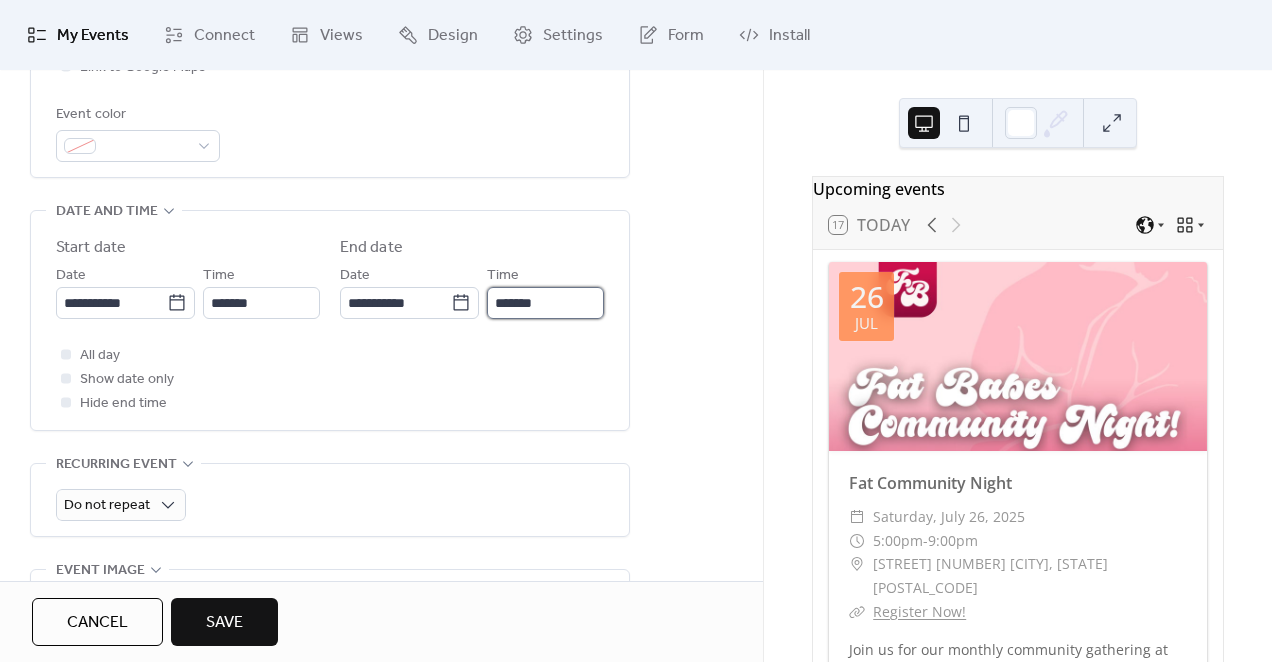 click on "*******" at bounding box center (545, 303) 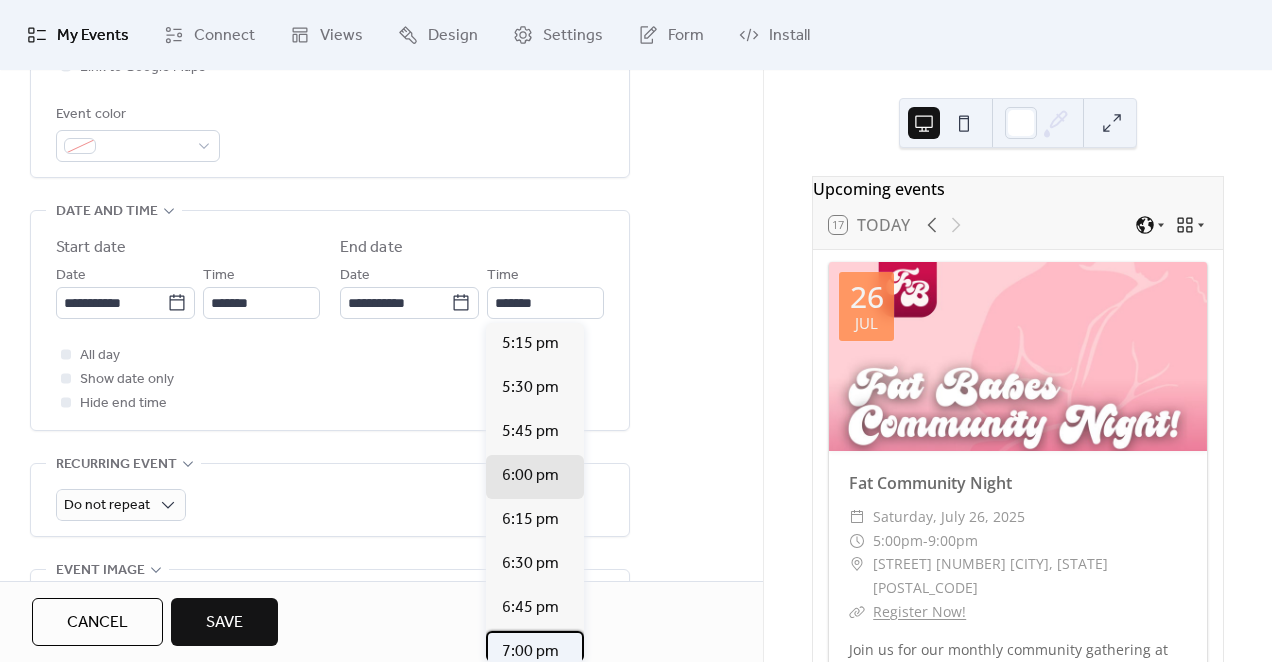 click on "7:00 pm" at bounding box center (530, 652) 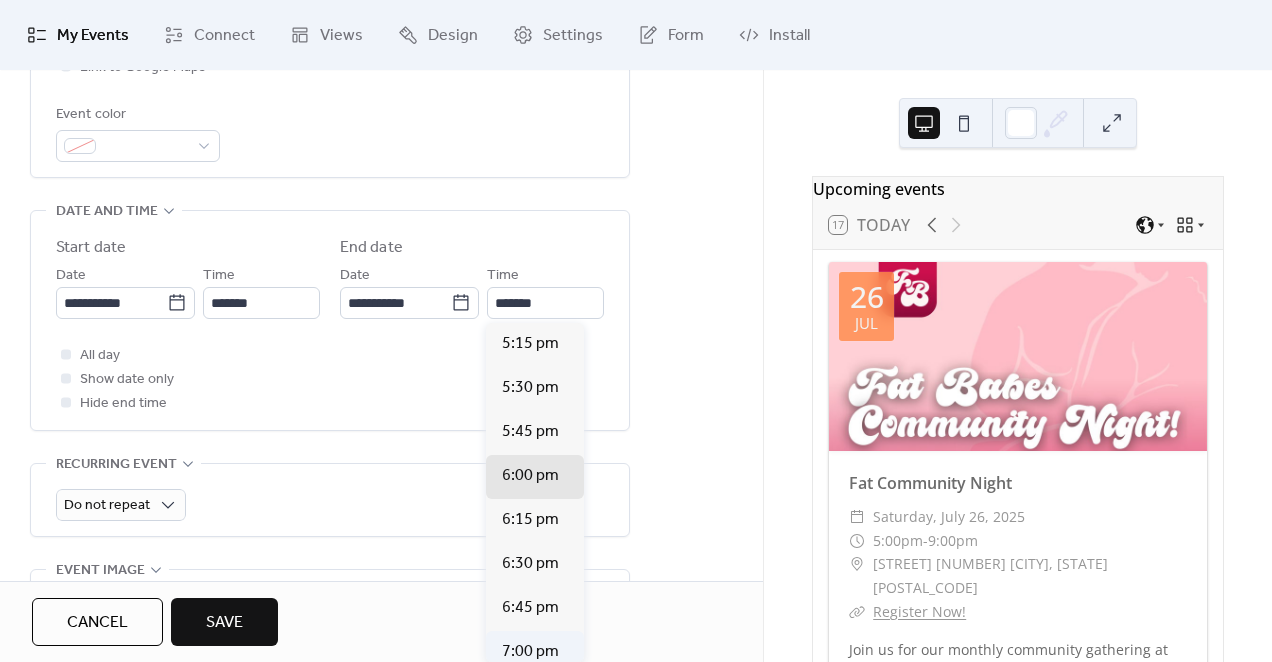 type on "*******" 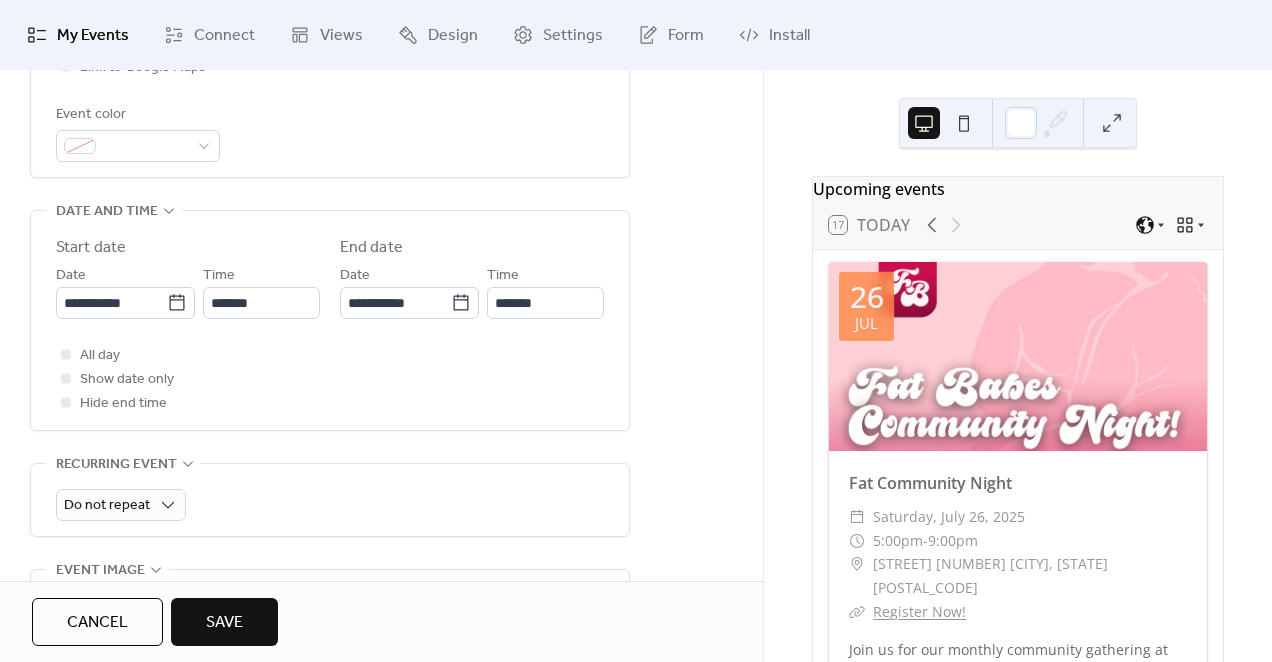 click on "All day Show date only Hide end time" at bounding box center [330, 379] 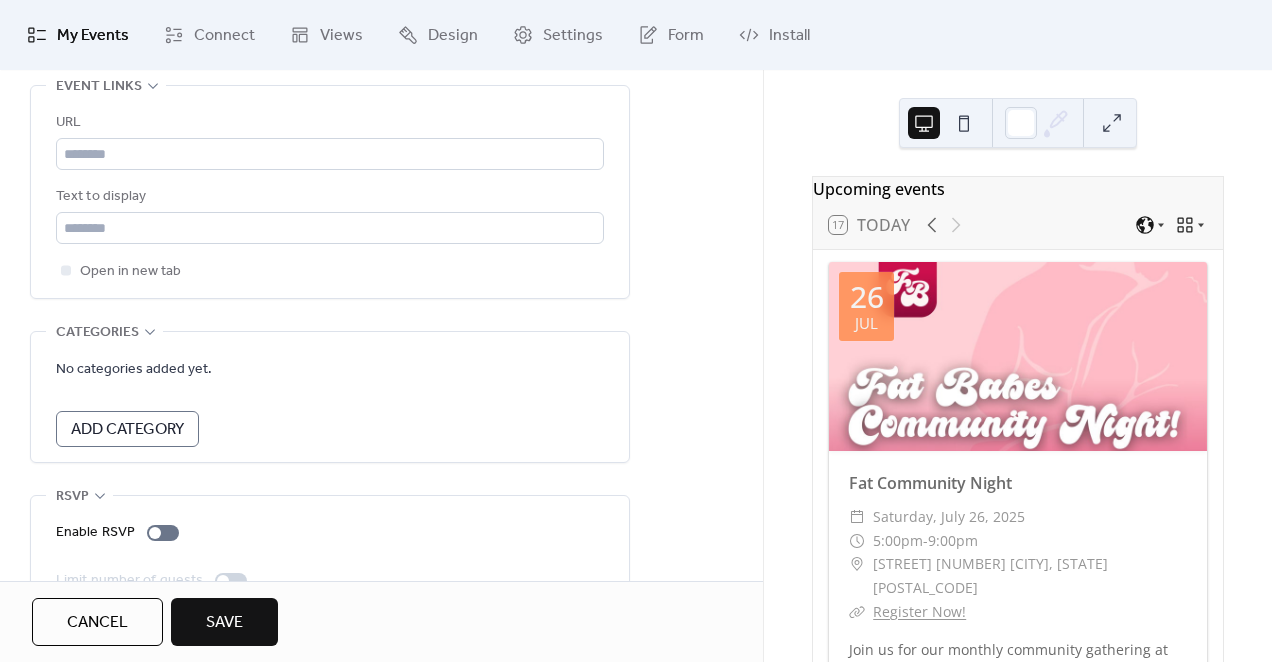 scroll, scrollTop: 1219, scrollLeft: 0, axis: vertical 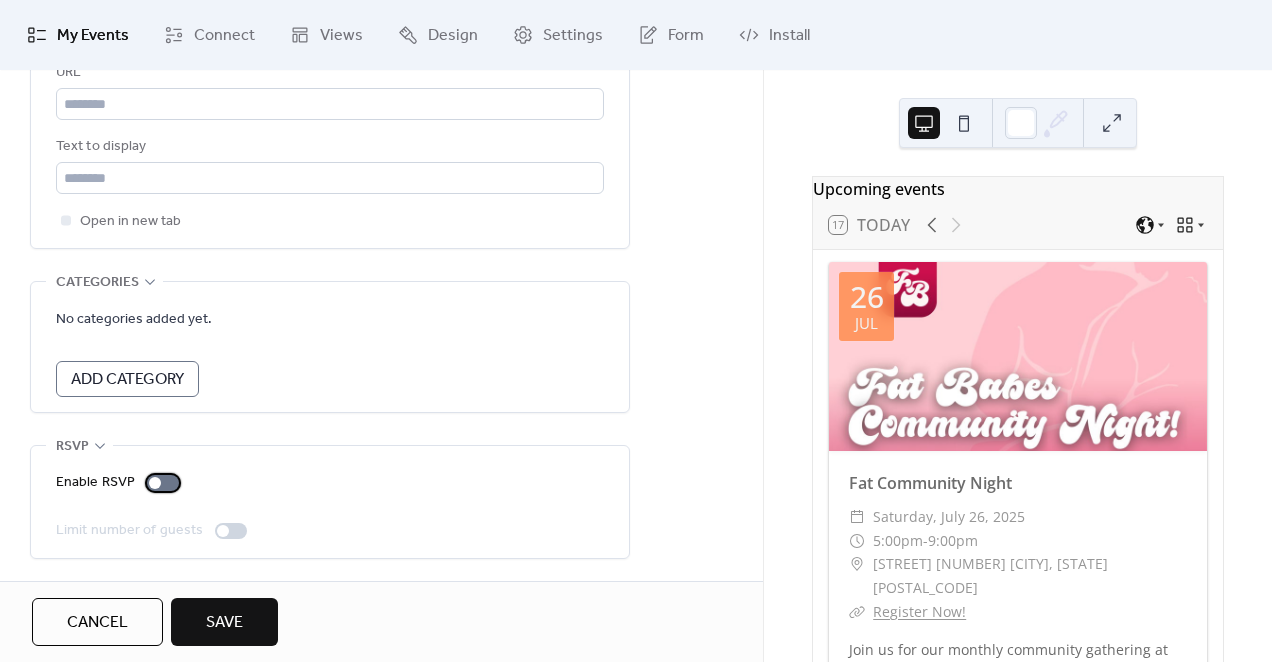 click at bounding box center (163, 483) 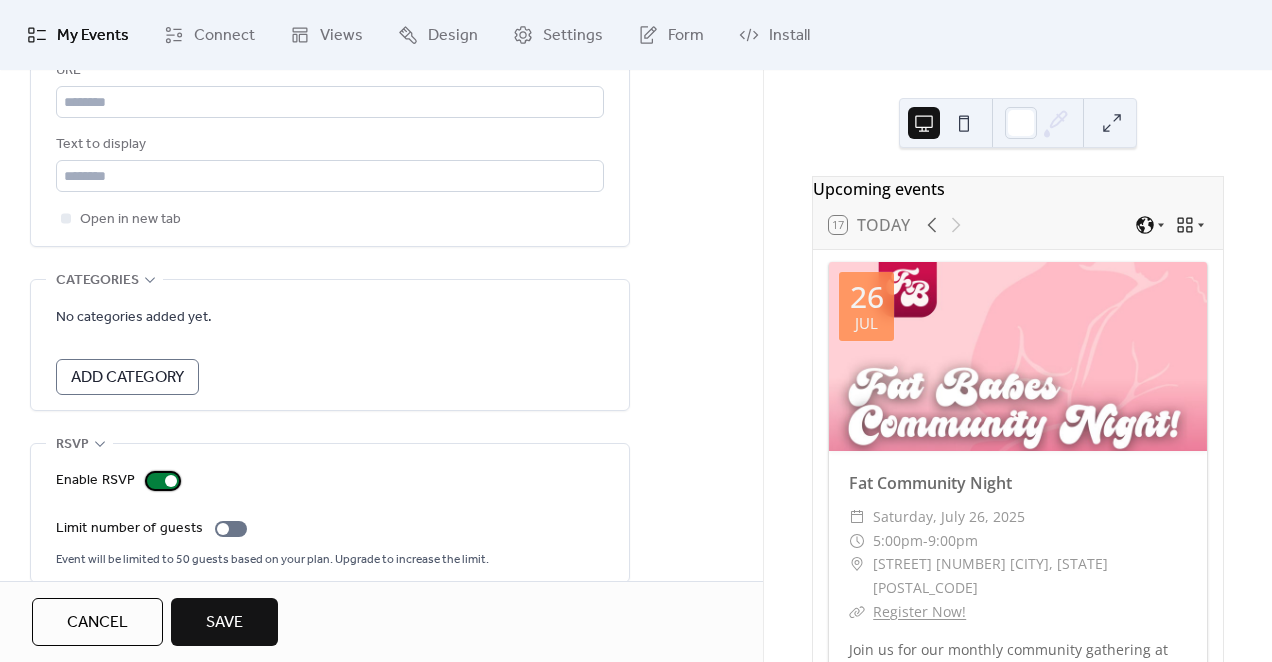scroll, scrollTop: 1245, scrollLeft: 0, axis: vertical 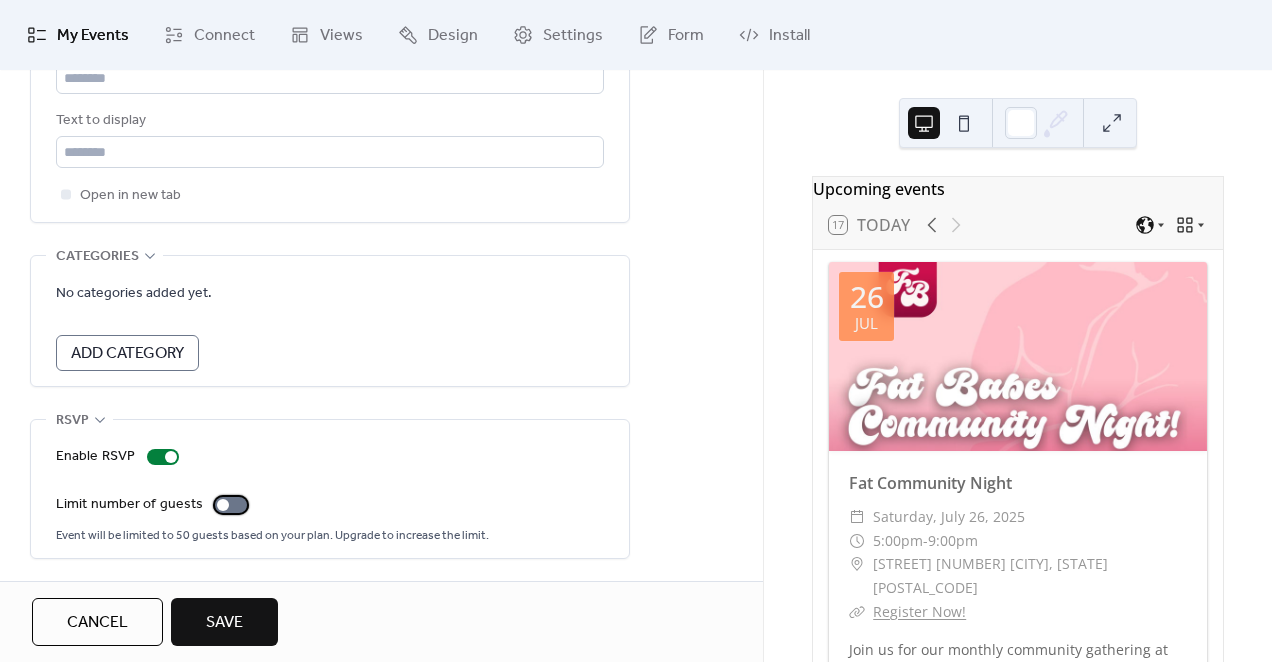 click at bounding box center [231, 505] 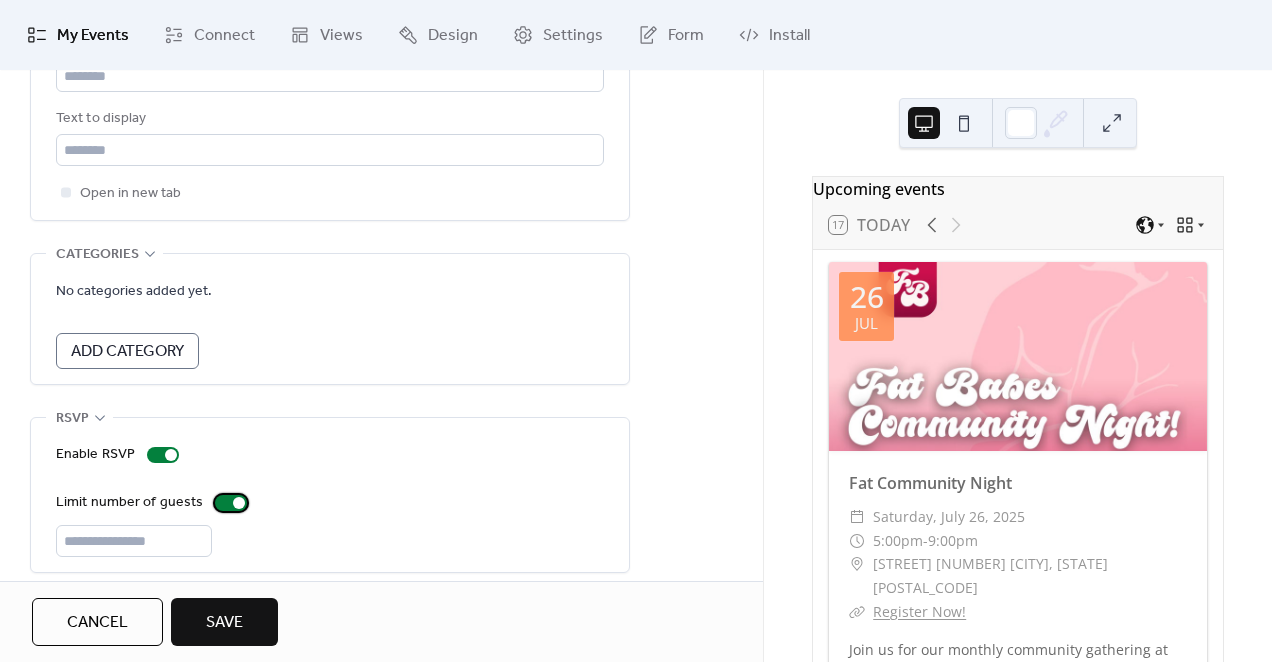 click at bounding box center (231, 503) 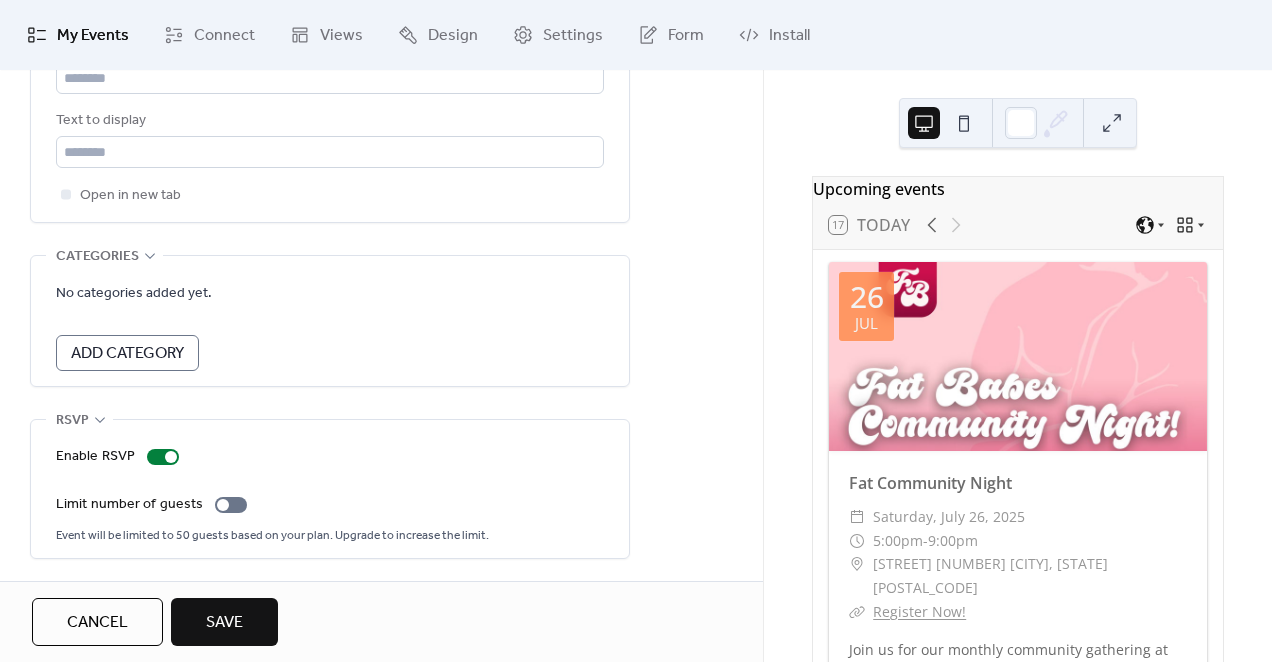 click on "Enable RSVP" at bounding box center [330, 457] 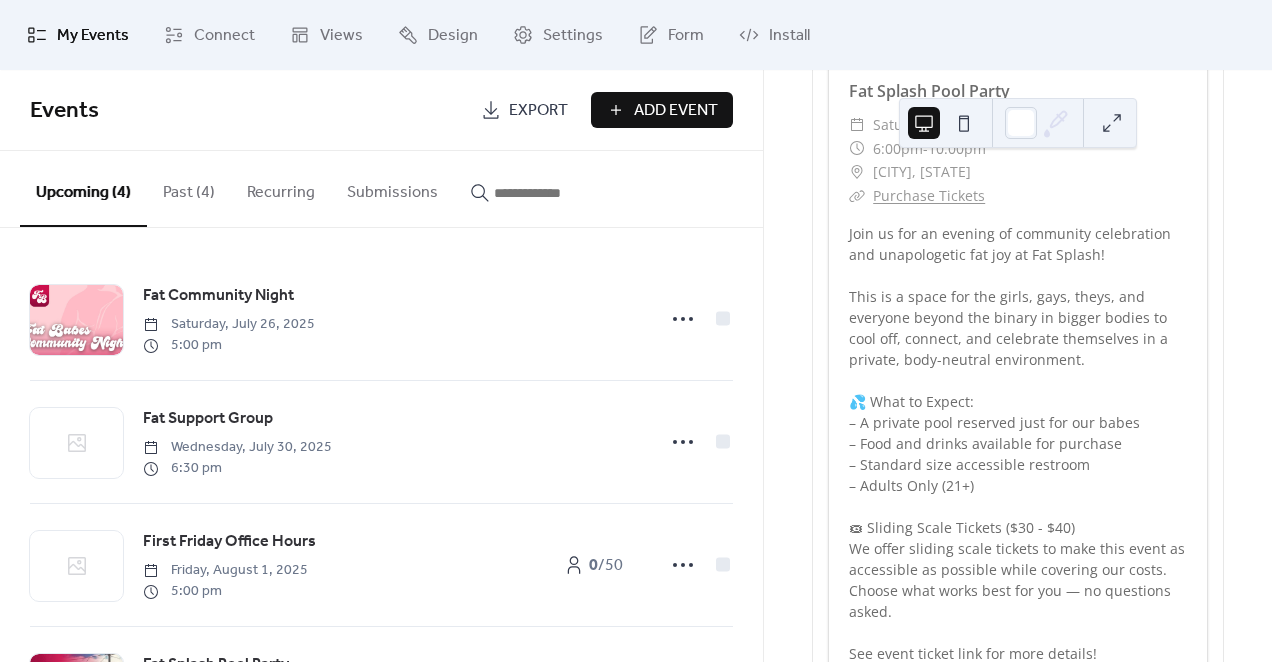 scroll, scrollTop: 2333, scrollLeft: 0, axis: vertical 